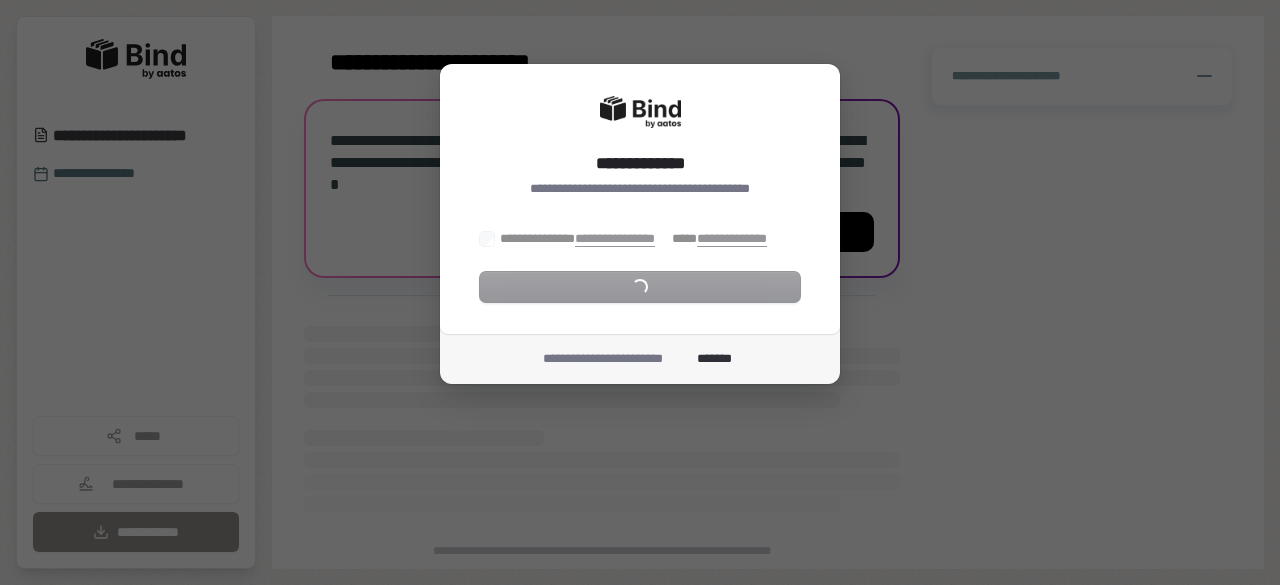 scroll, scrollTop: 0, scrollLeft: 0, axis: both 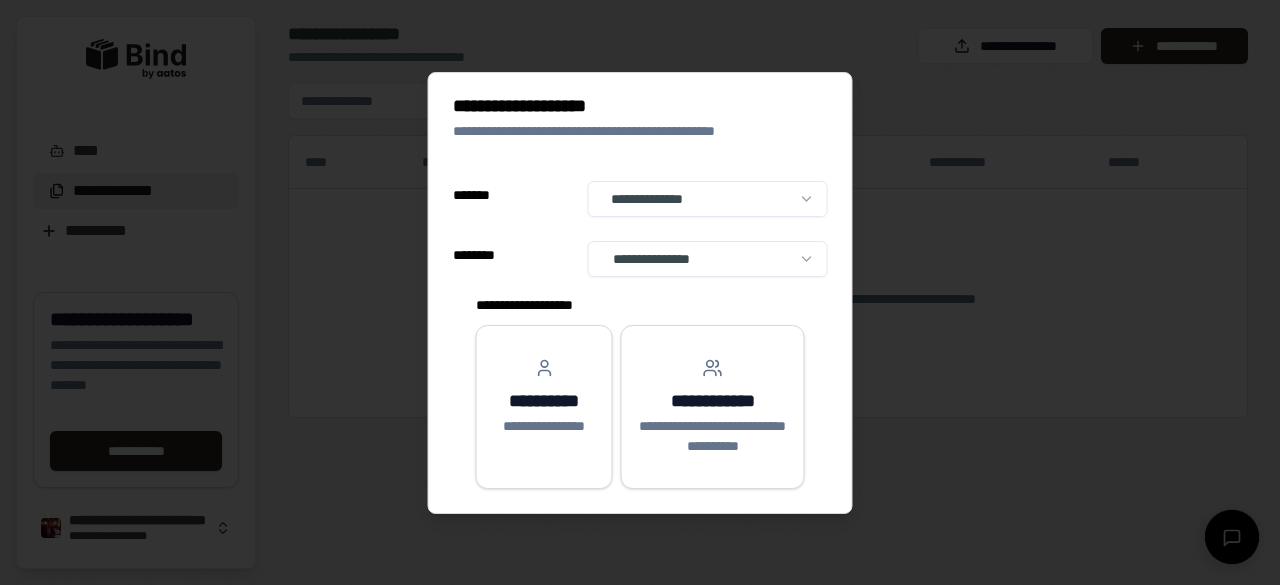 select on "**" 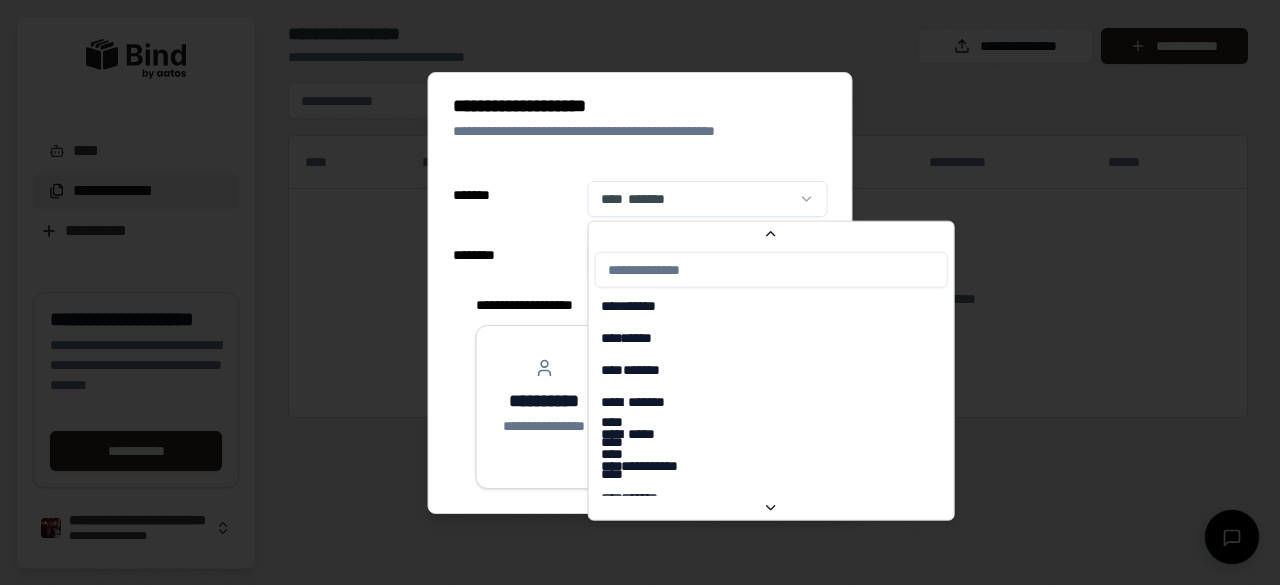 scroll, scrollTop: 498, scrollLeft: 0, axis: vertical 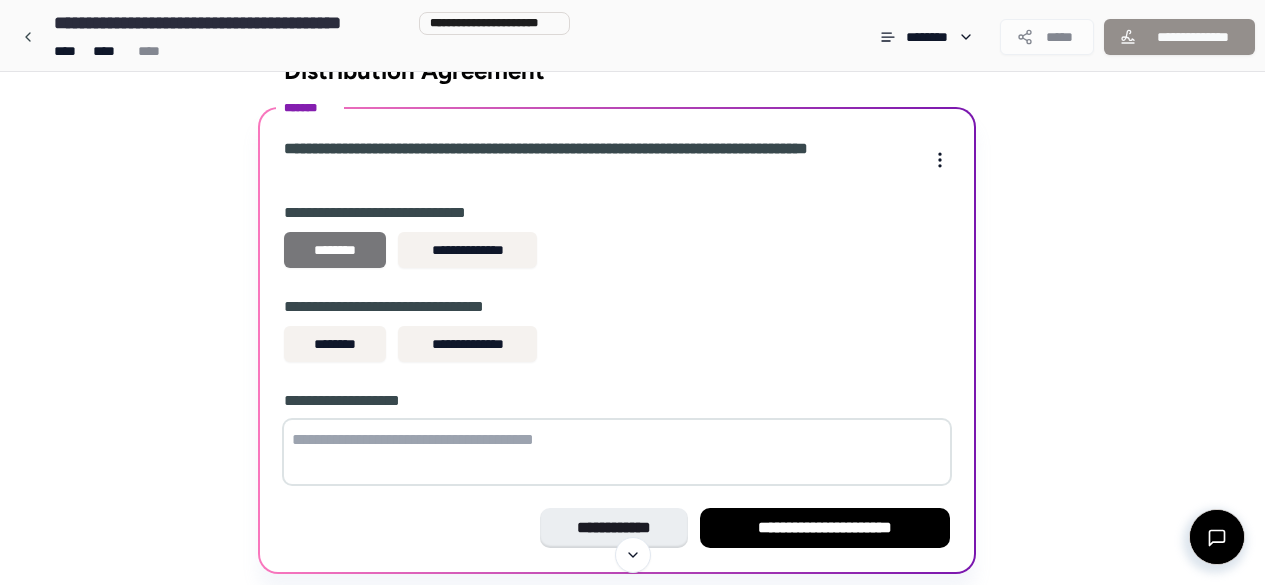 click on "********" at bounding box center (335, 250) 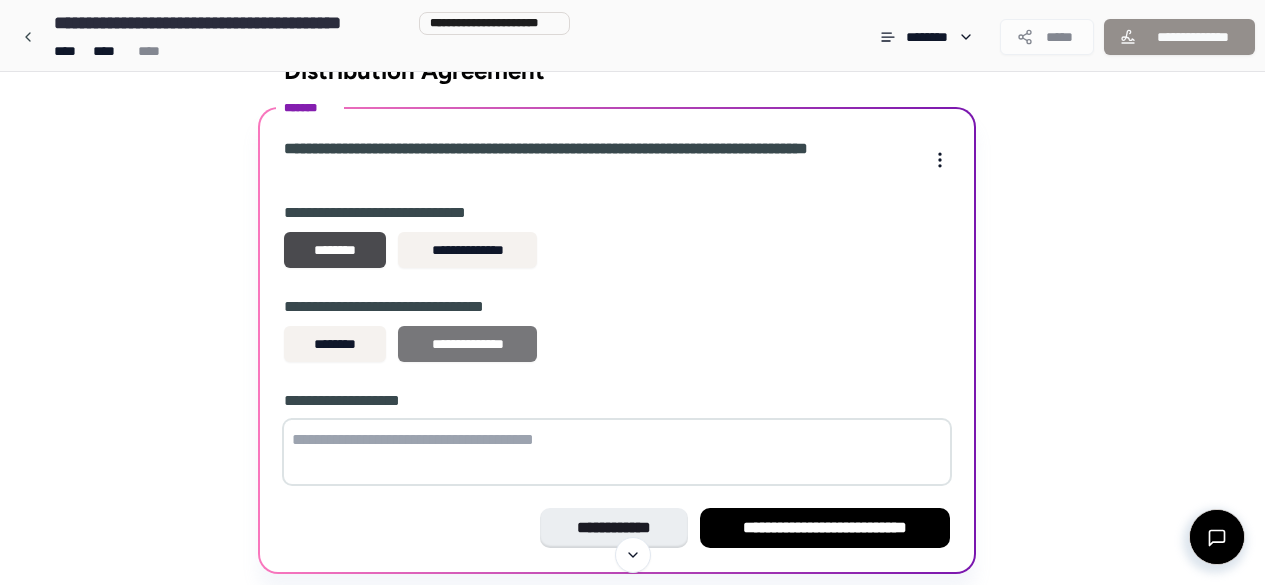 click on "**********" at bounding box center (467, 344) 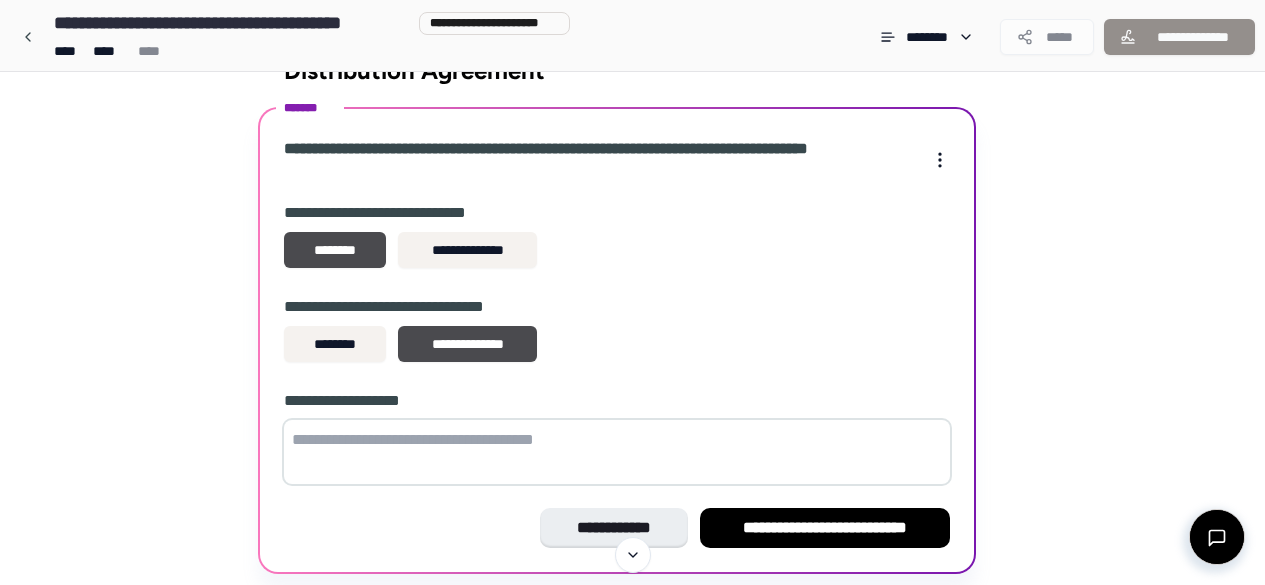 click at bounding box center (617, 452) 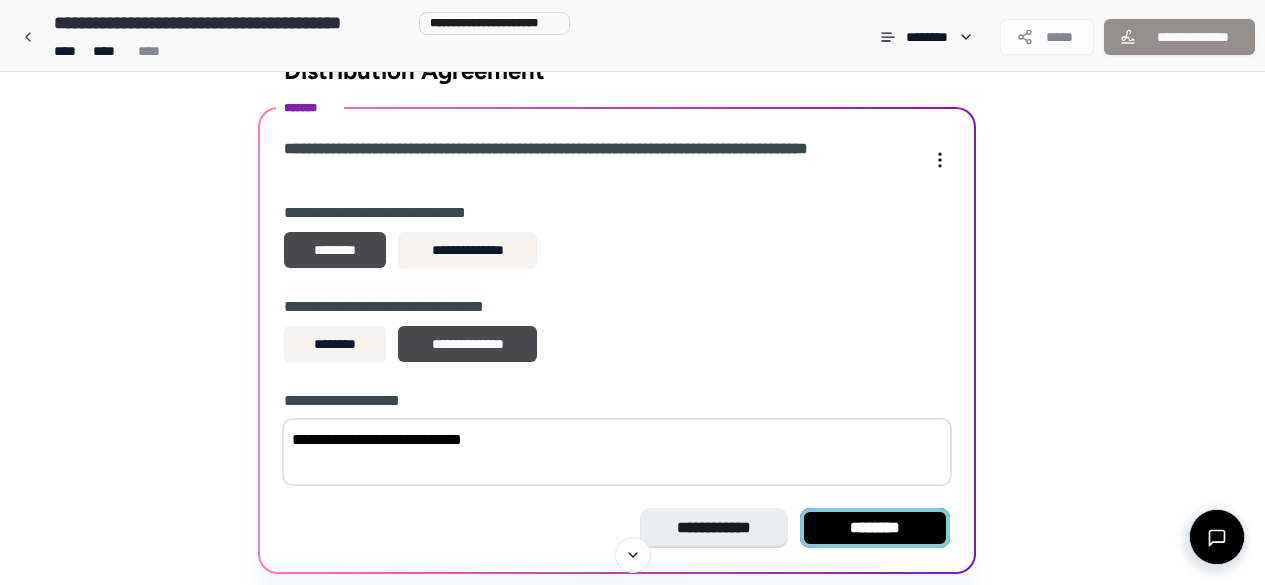type on "**********" 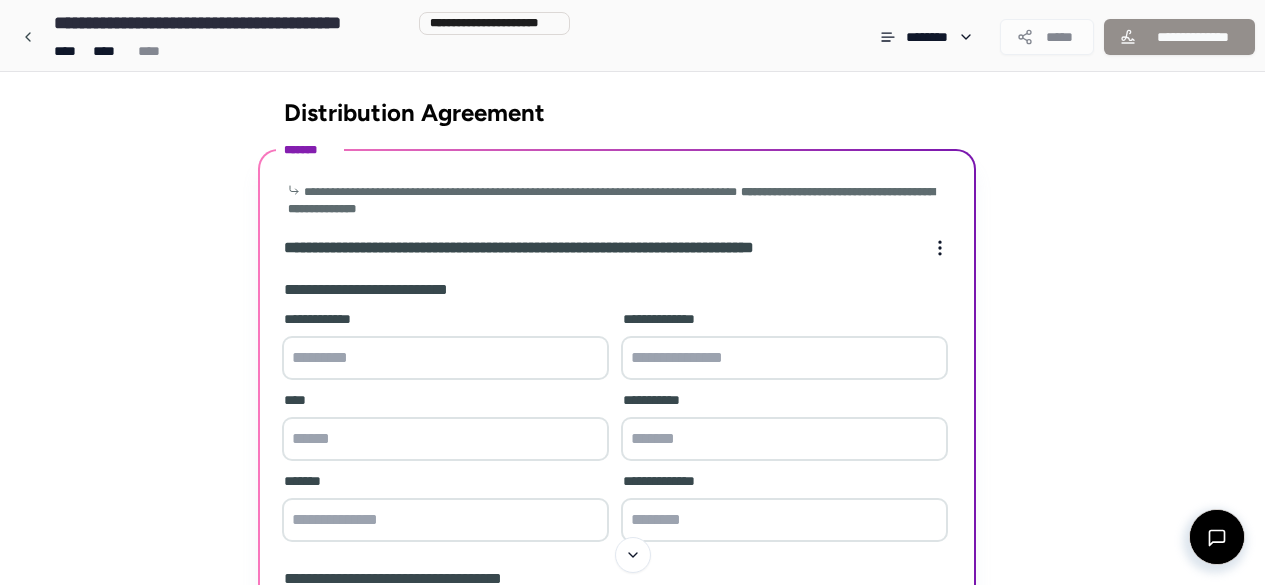 scroll, scrollTop: 0, scrollLeft: 0, axis: both 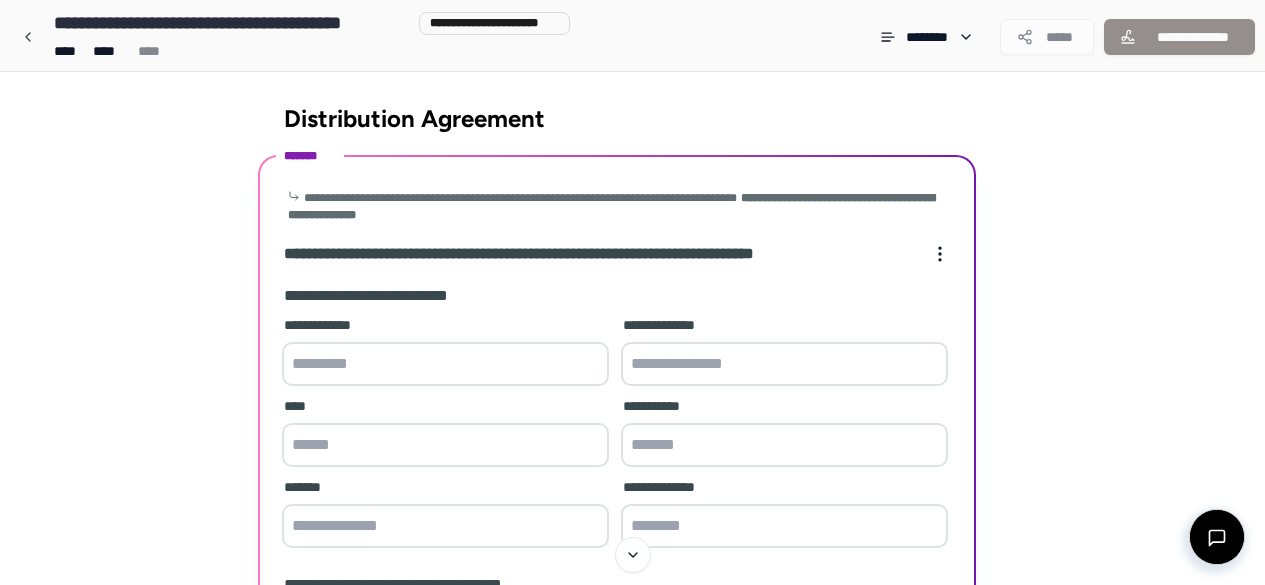 click at bounding box center [445, 364] 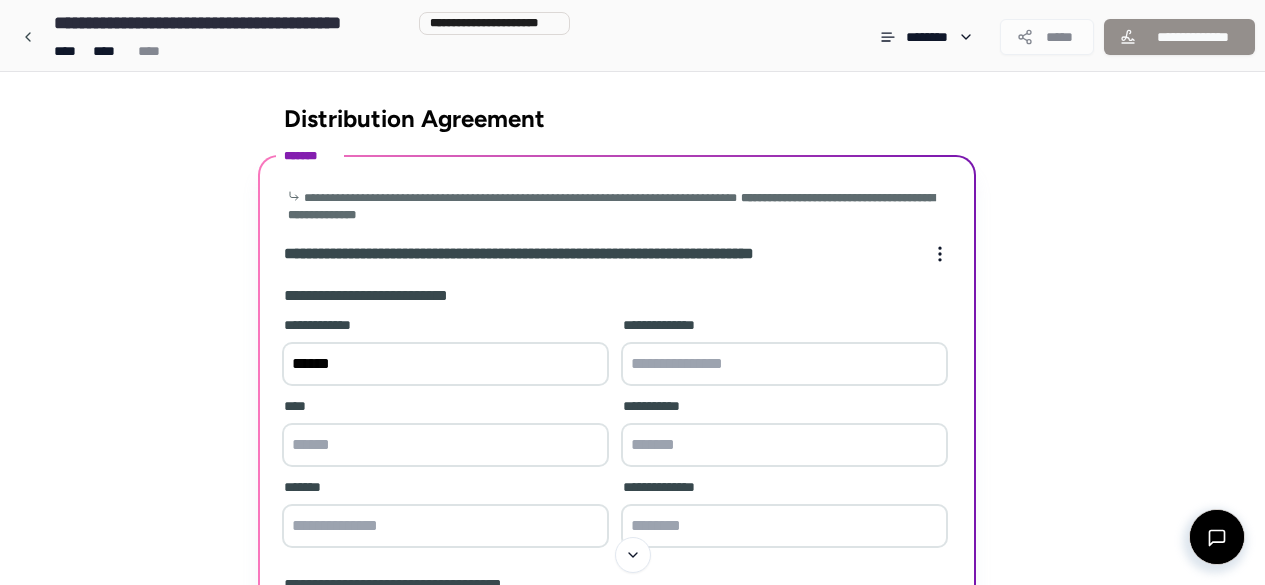 type on "*****" 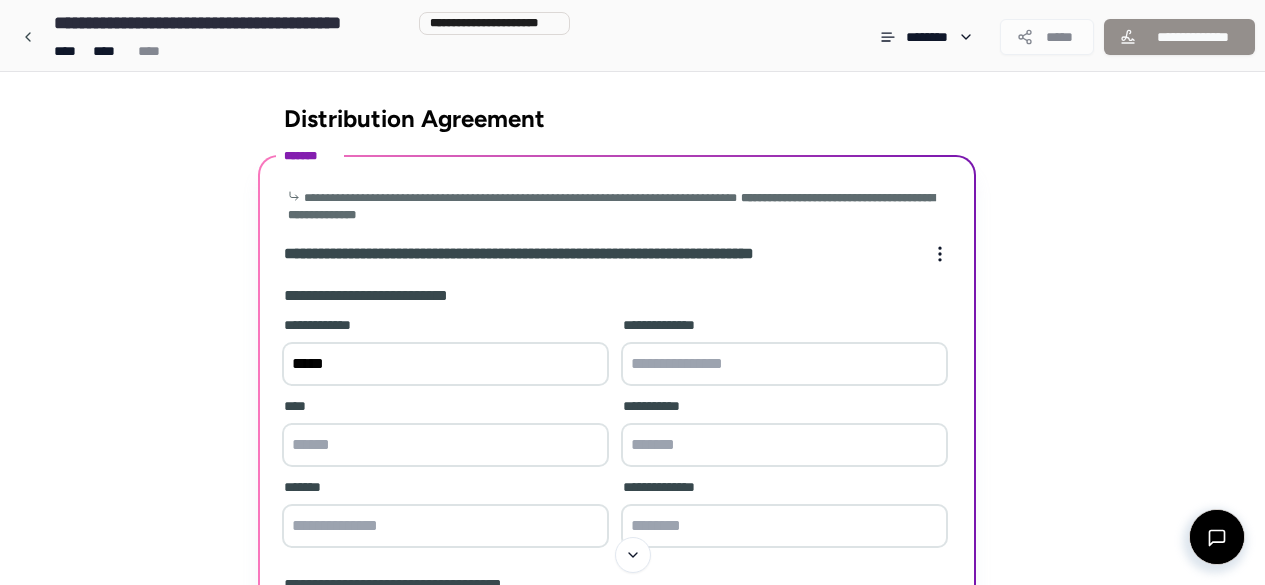 click at bounding box center [784, 364] 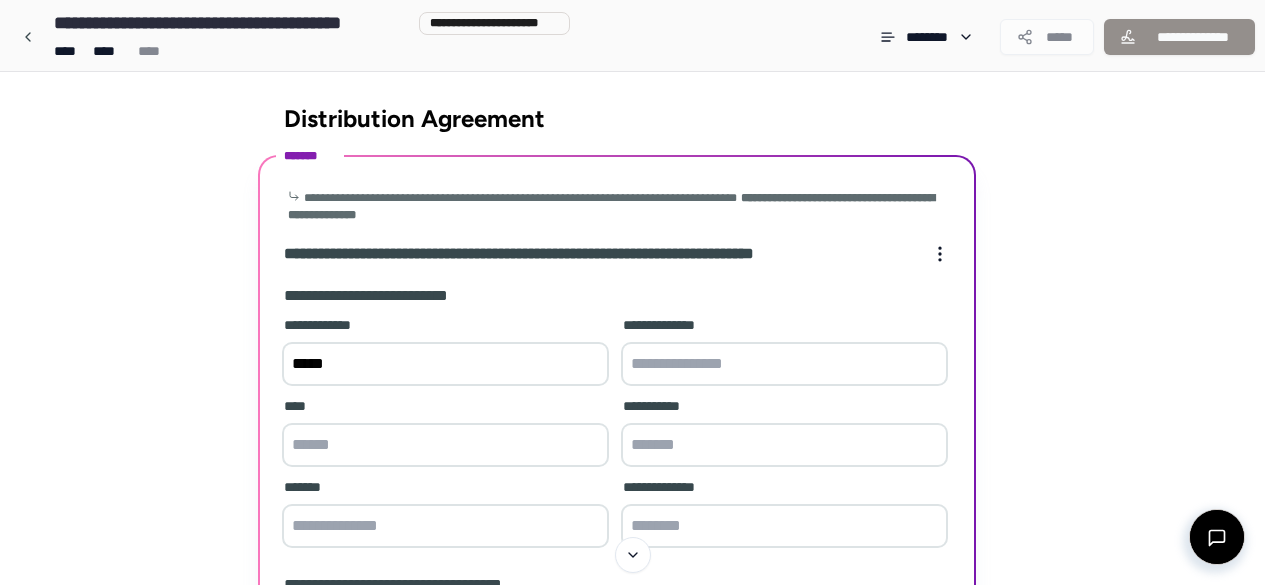 paste on "**********" 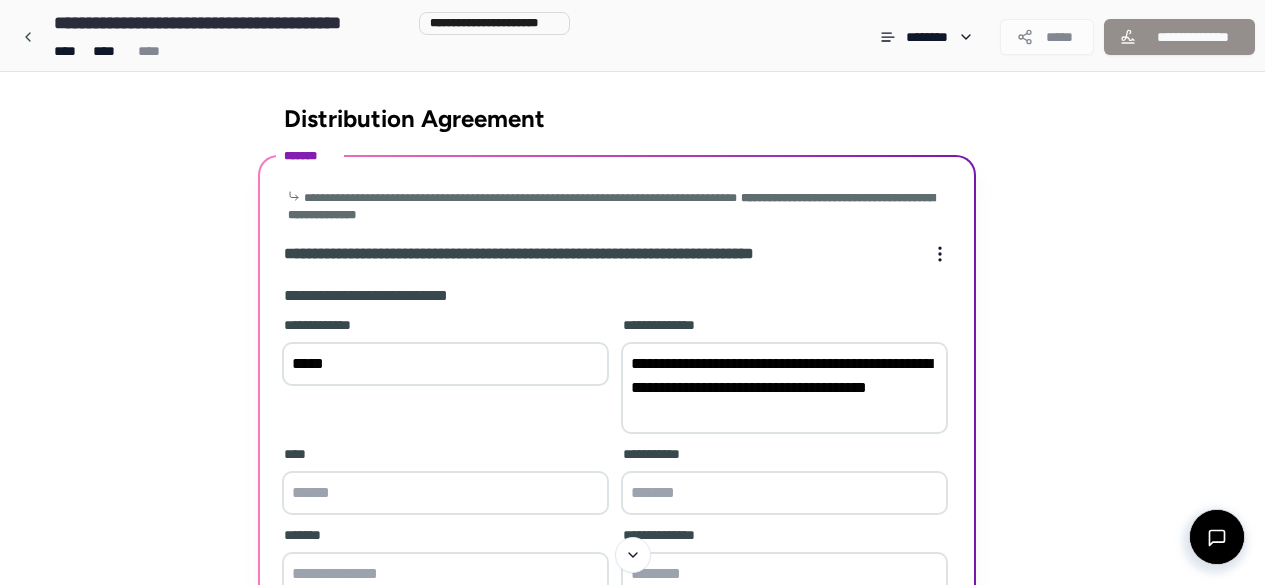 click on "**********" at bounding box center (784, 388) 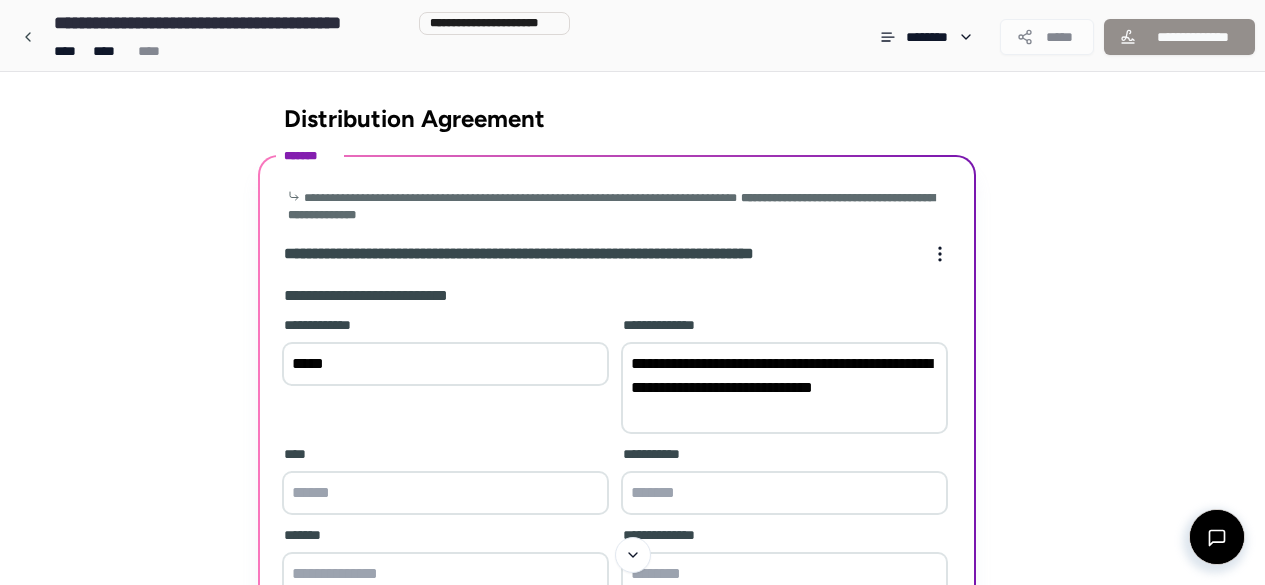 type on "**********" 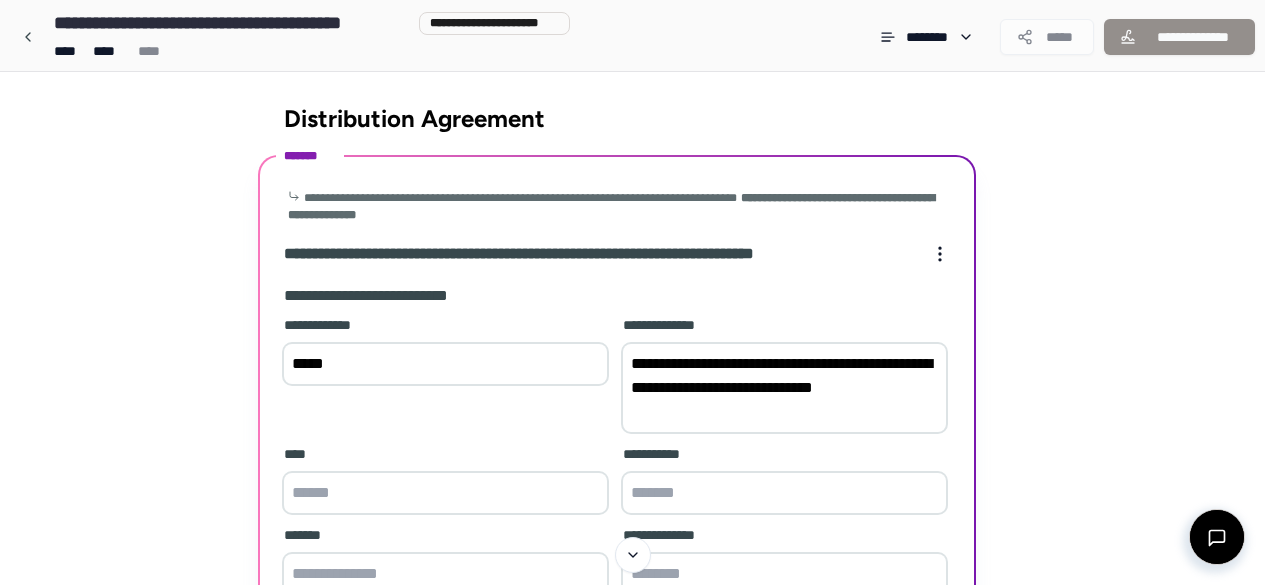 click at bounding box center (445, 493) 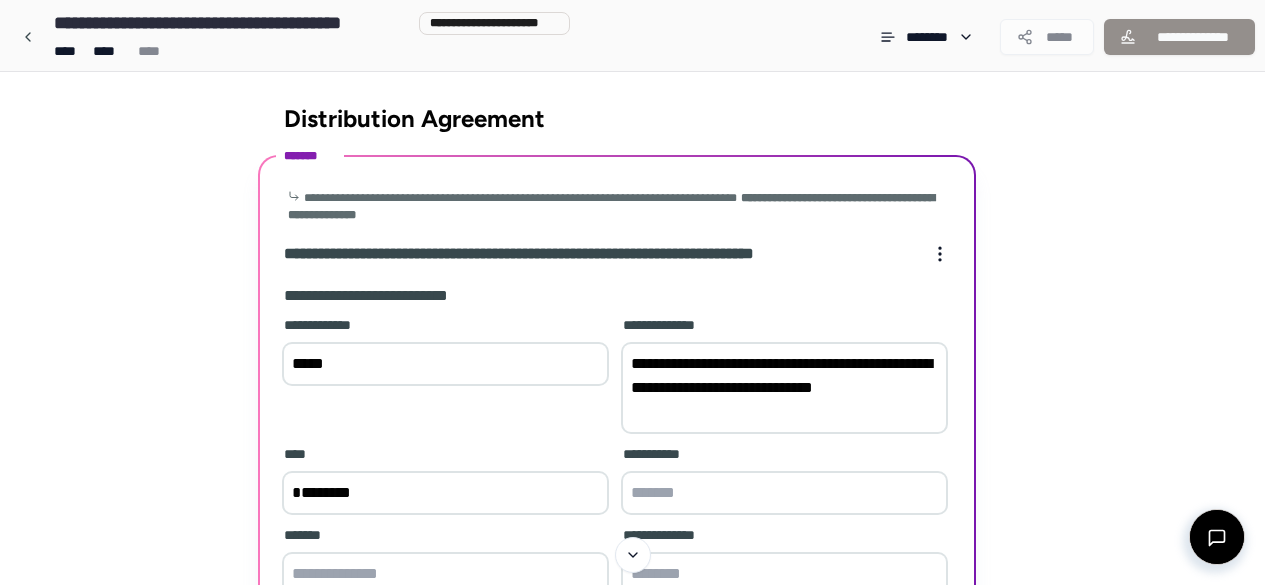 scroll, scrollTop: 29, scrollLeft: 0, axis: vertical 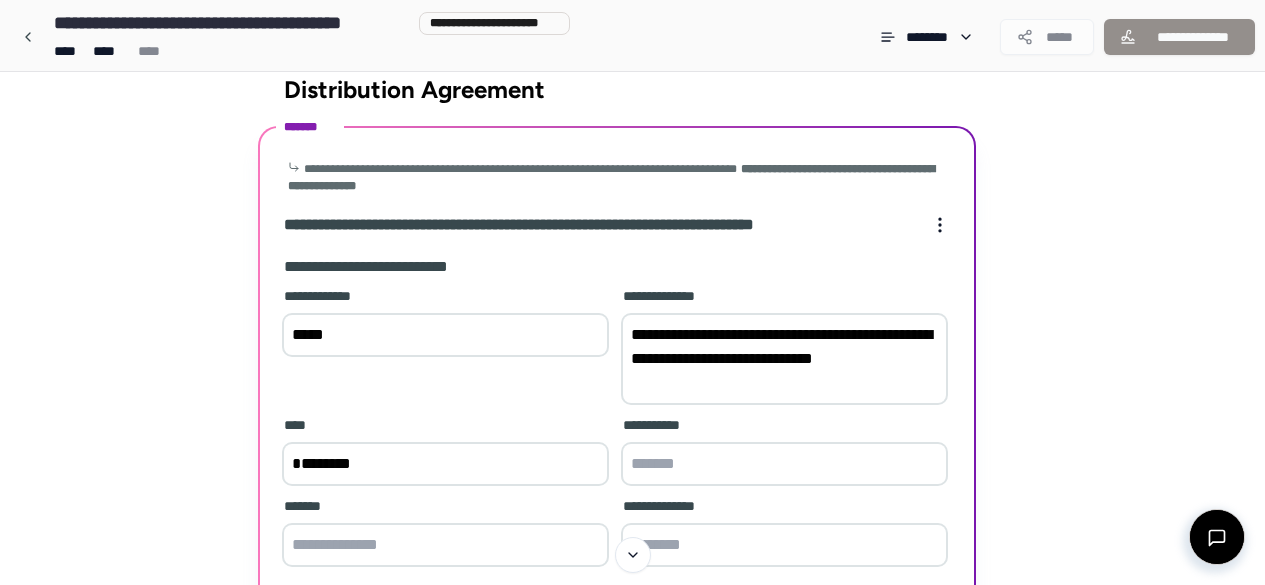 type on "********" 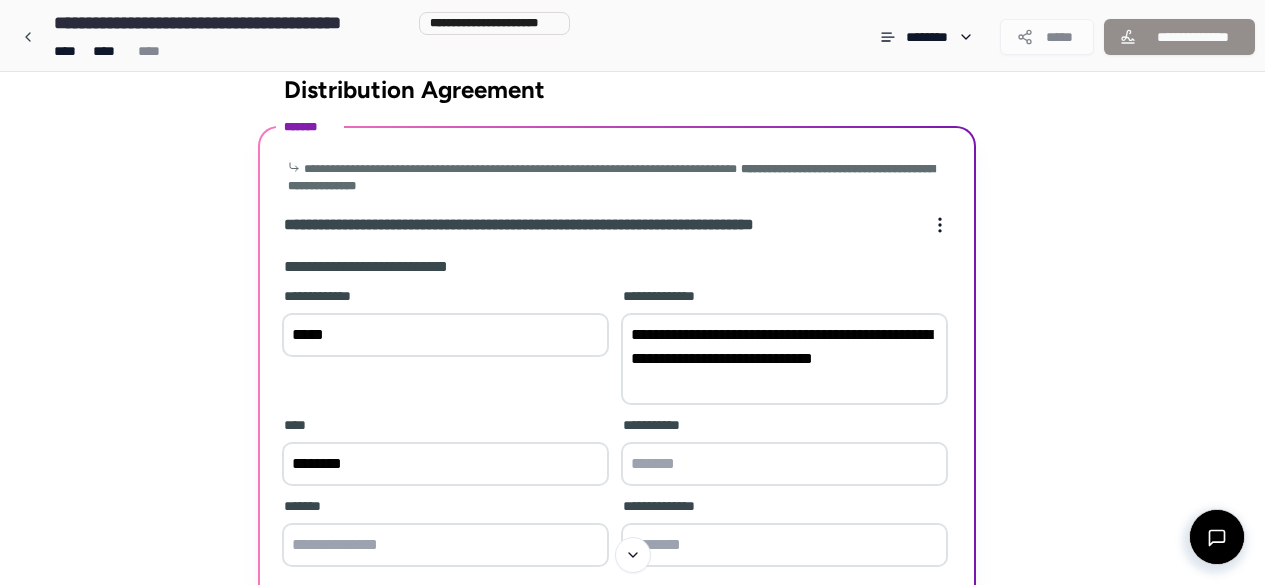 drag, startPoint x: 700, startPoint y: 378, endPoint x: 624, endPoint y: 380, distance: 76.02631 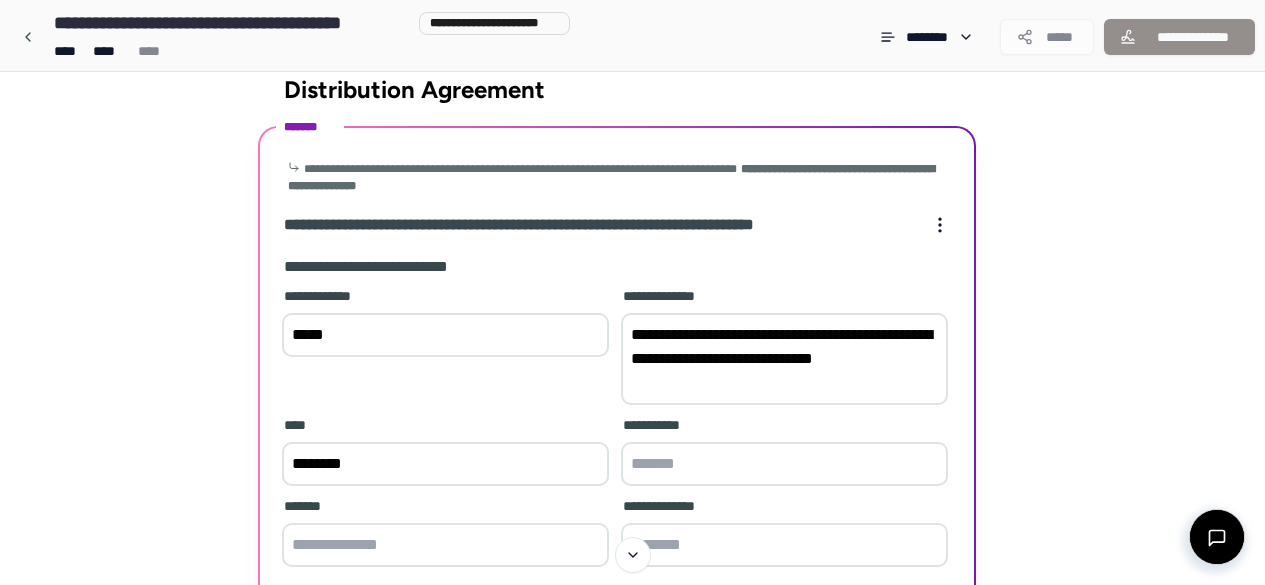 click on "**********" at bounding box center [784, 359] 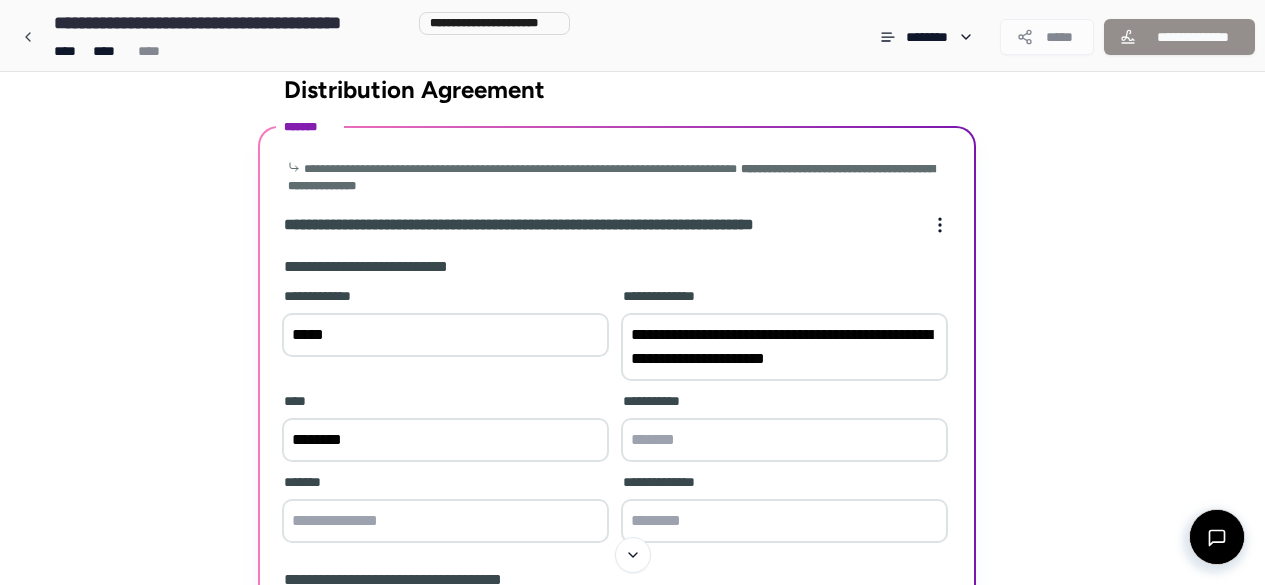 type on "**********" 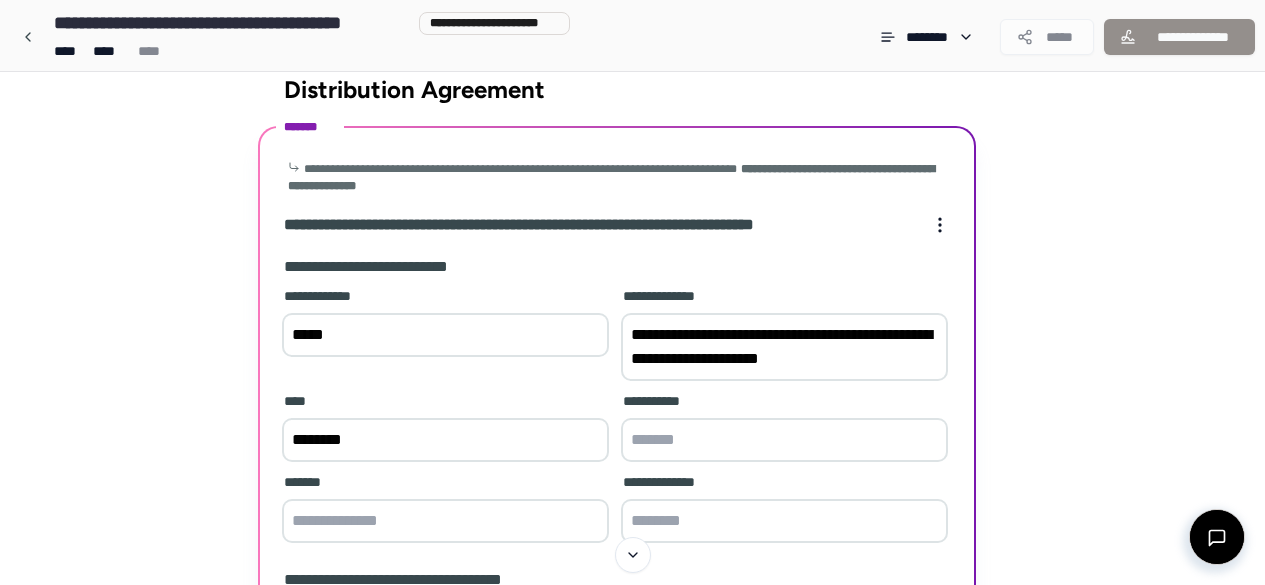 click at bounding box center [445, 521] 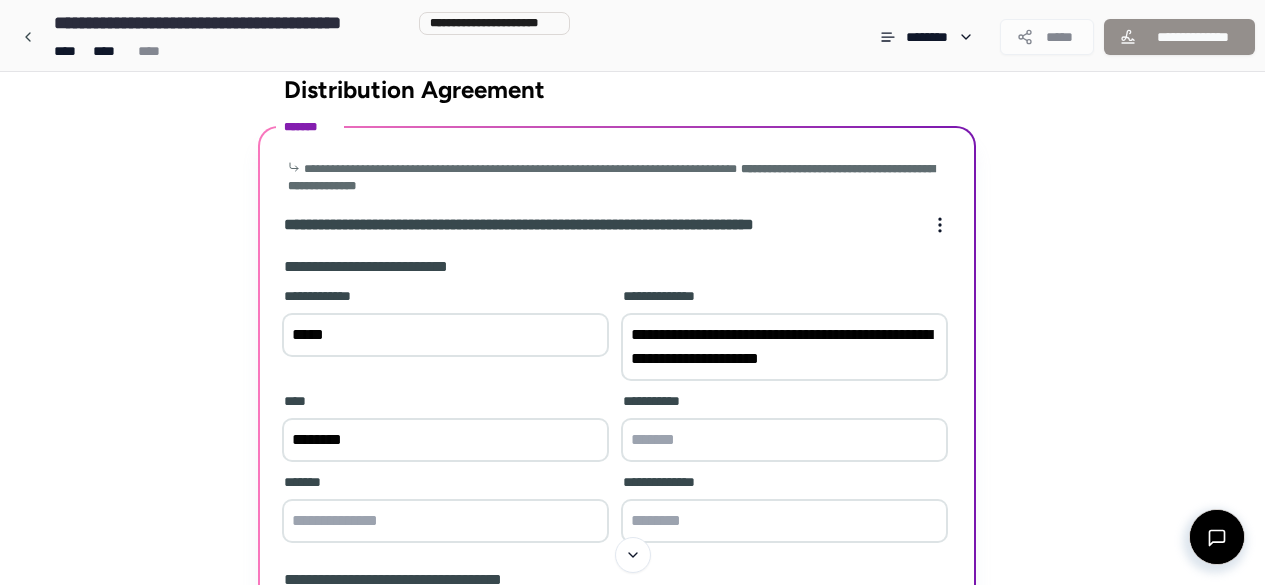paste on "********" 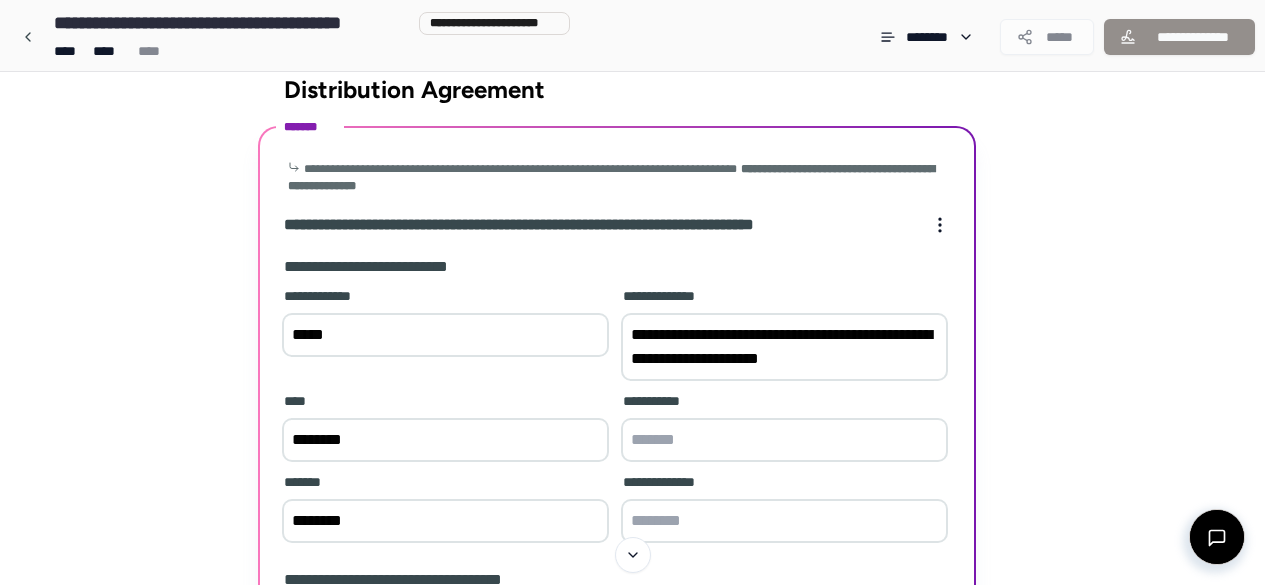 type on "********" 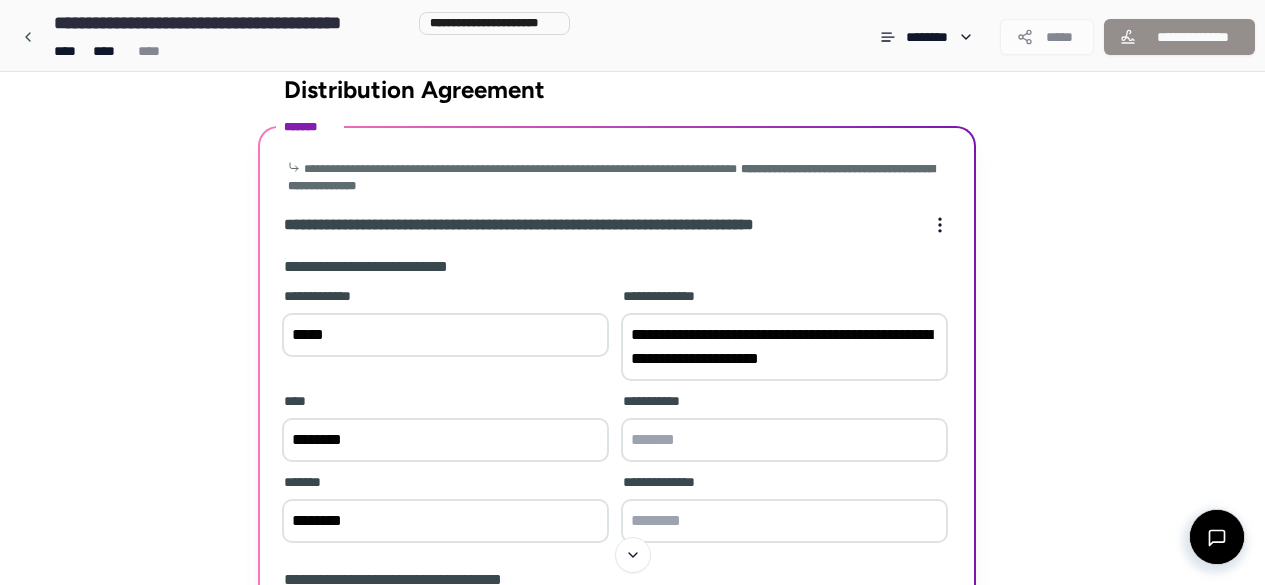 drag, startPoint x: 883, startPoint y: 363, endPoint x: 622, endPoint y: 352, distance: 261.2317 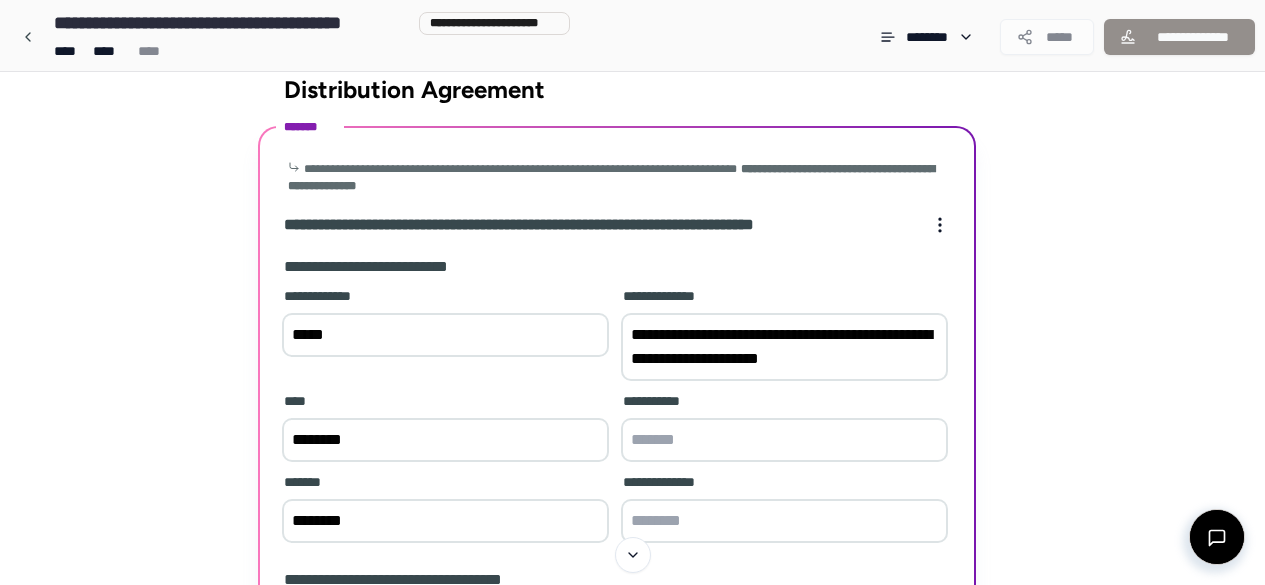 click on "**********" at bounding box center [617, 417] 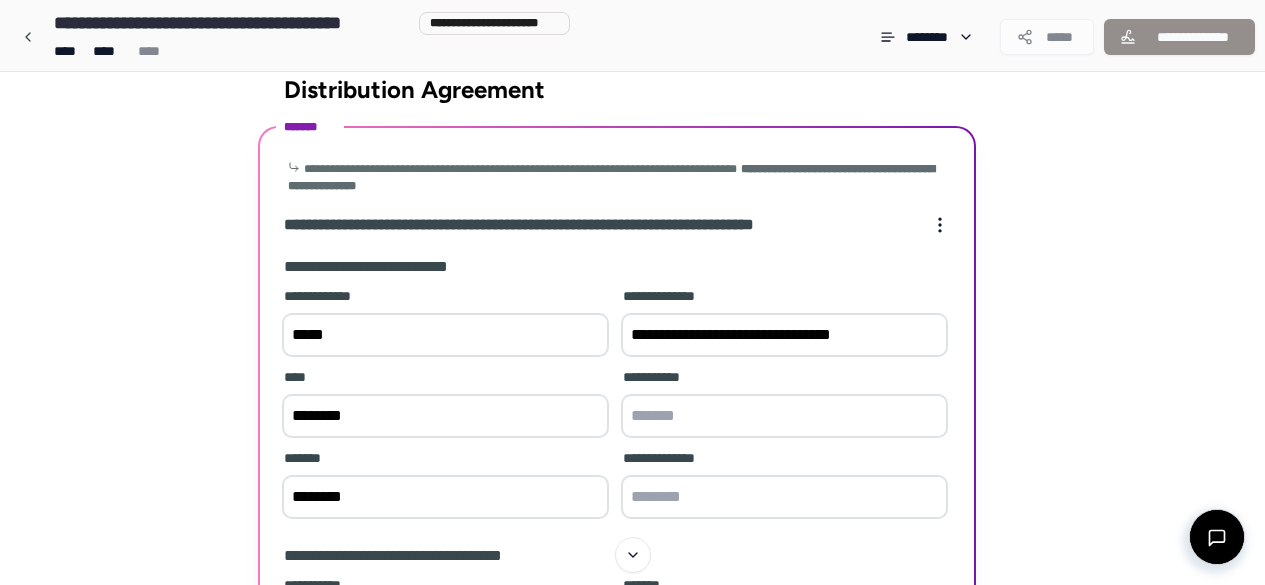 type on "**********" 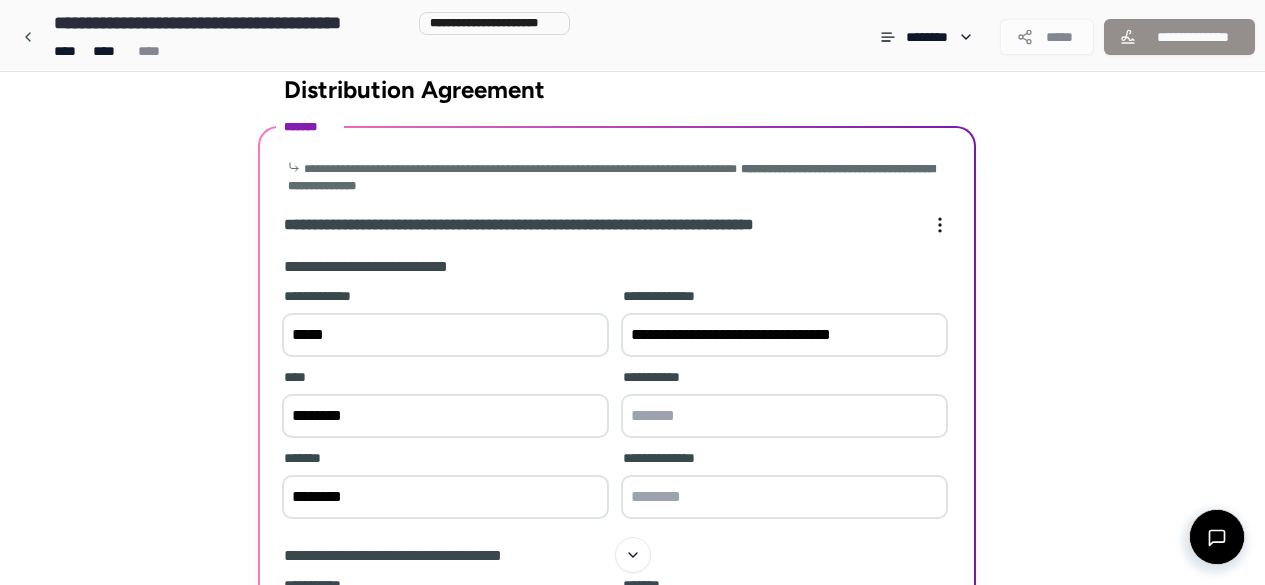click on "**********" at bounding box center [632, 508] 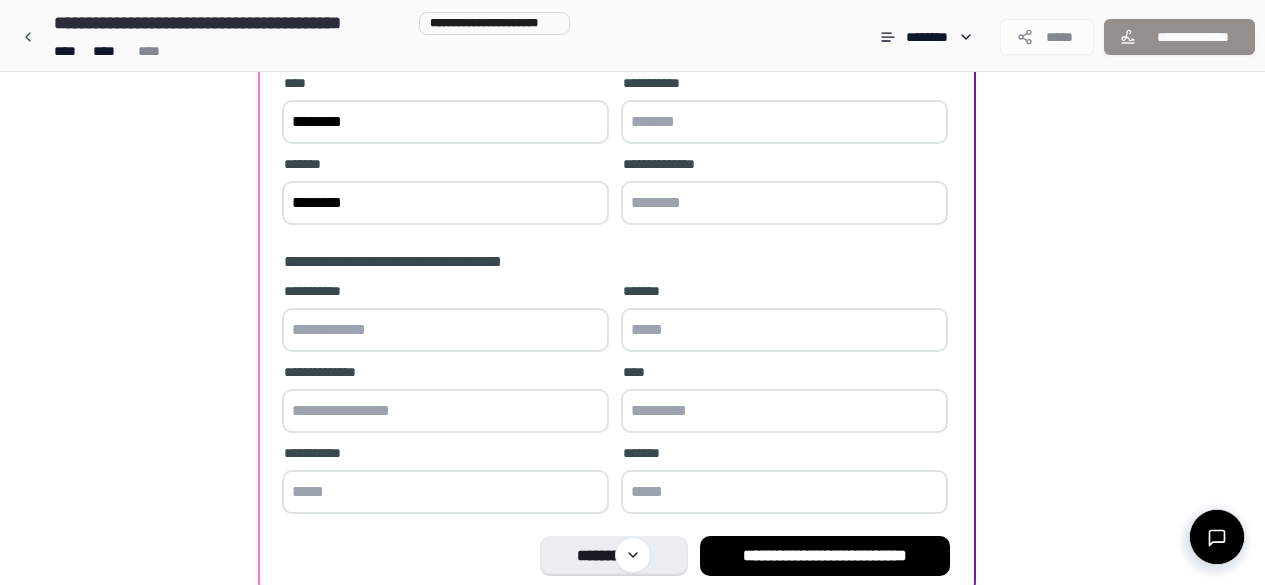 scroll, scrollTop: 324, scrollLeft: 0, axis: vertical 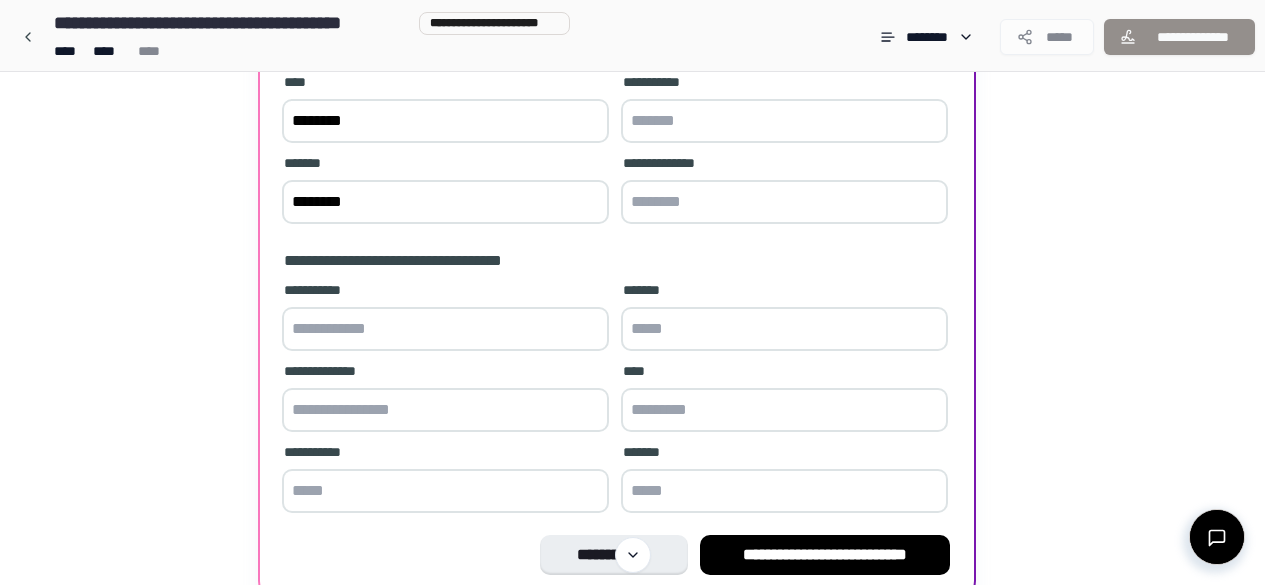 click at bounding box center [445, 329] 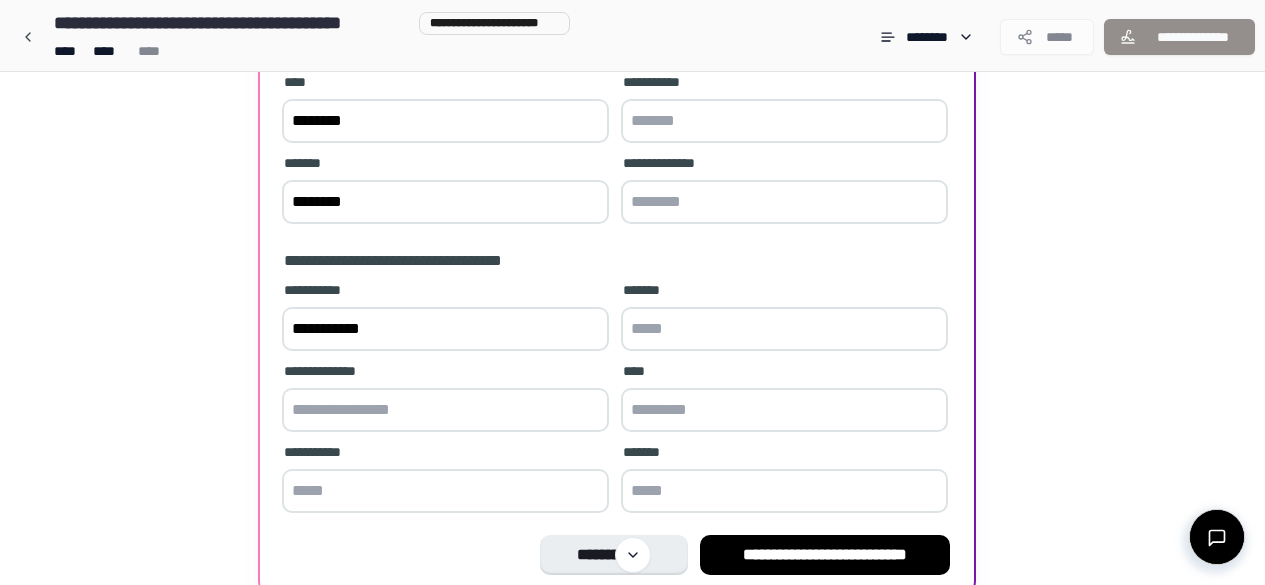 type on "**********" 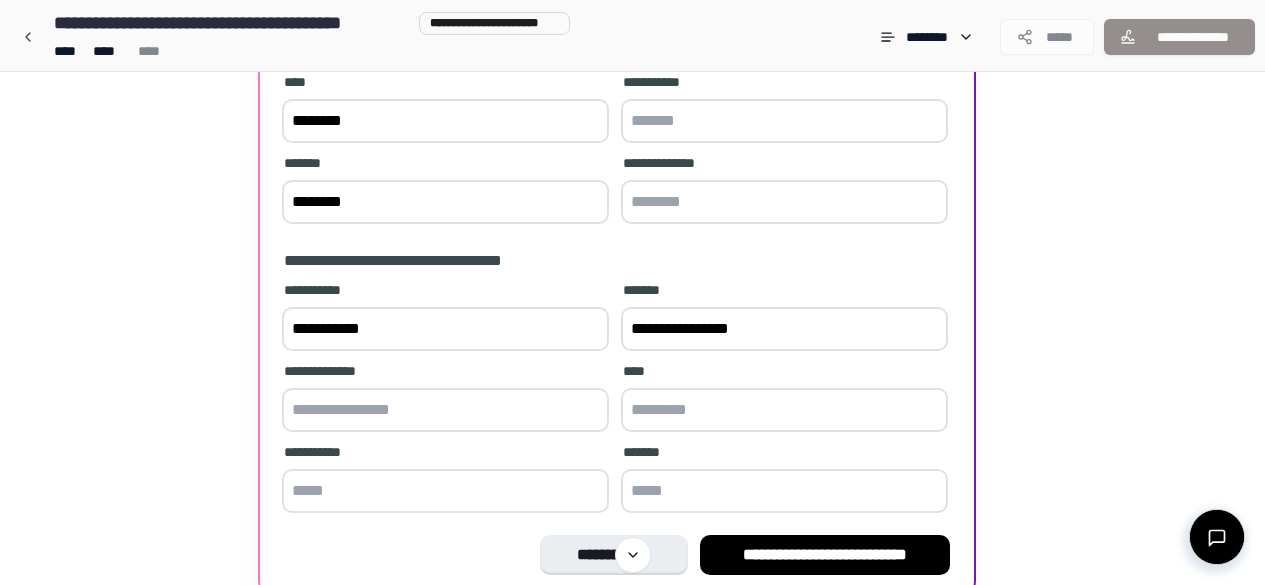 type on "**********" 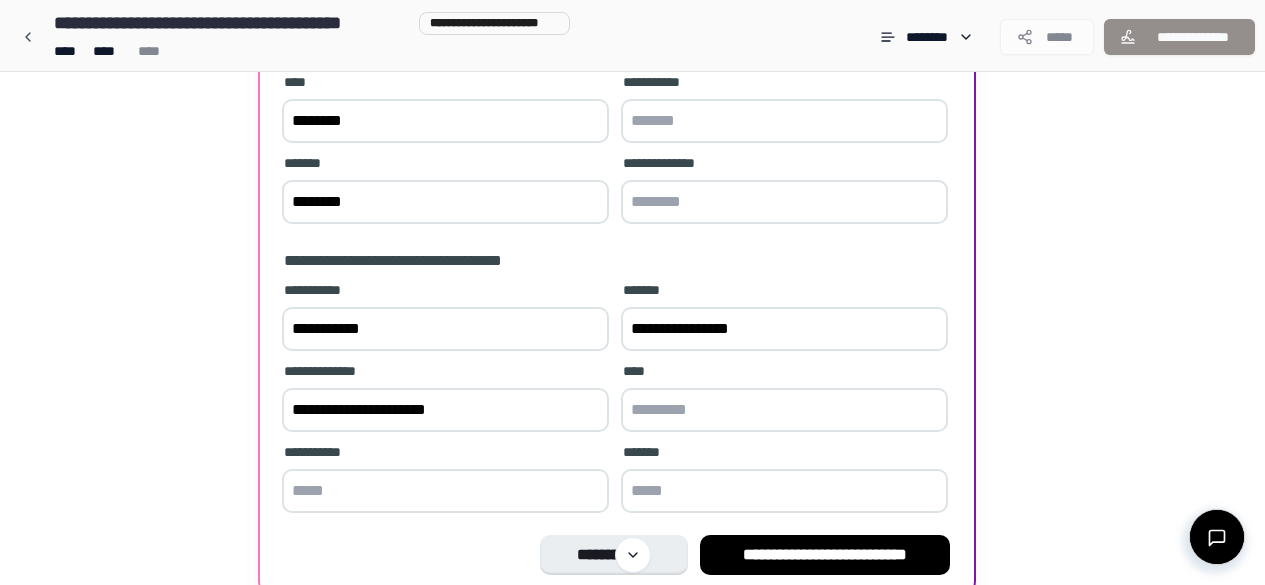 type on "**********" 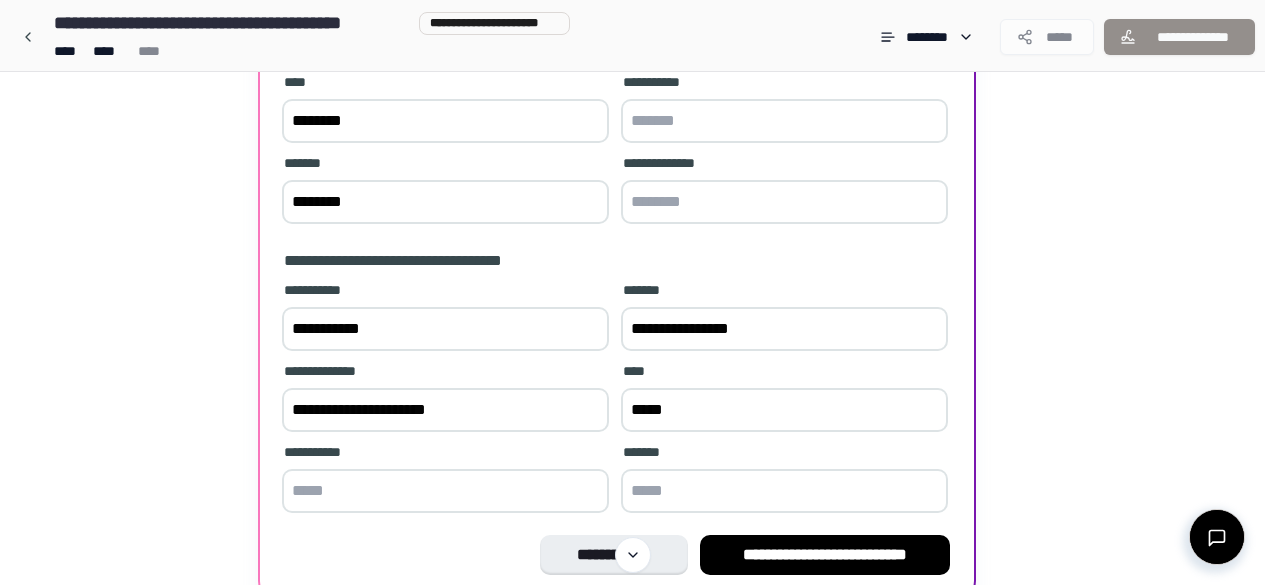 type on "*****" 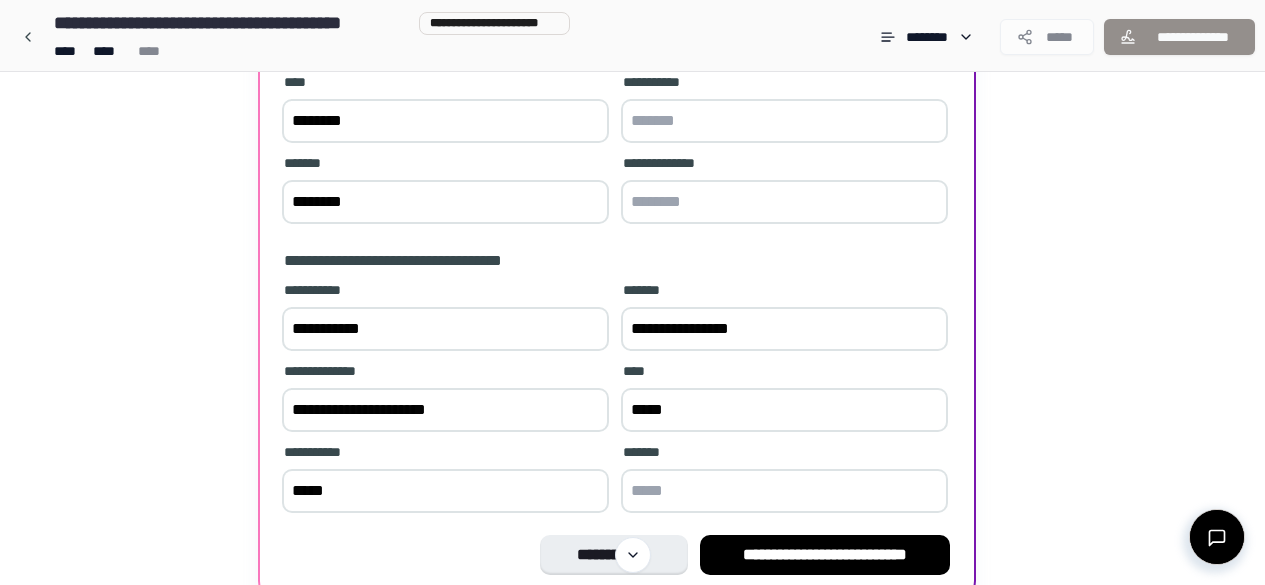 drag, startPoint x: 317, startPoint y: 501, endPoint x: 174, endPoint y: 503, distance: 143.01399 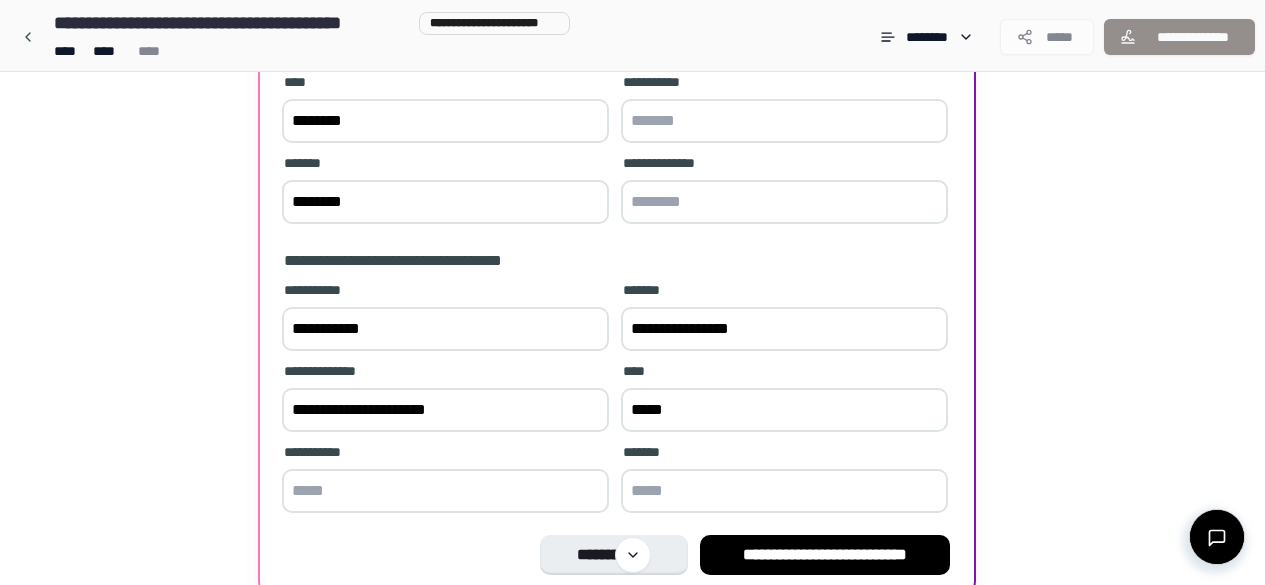 type 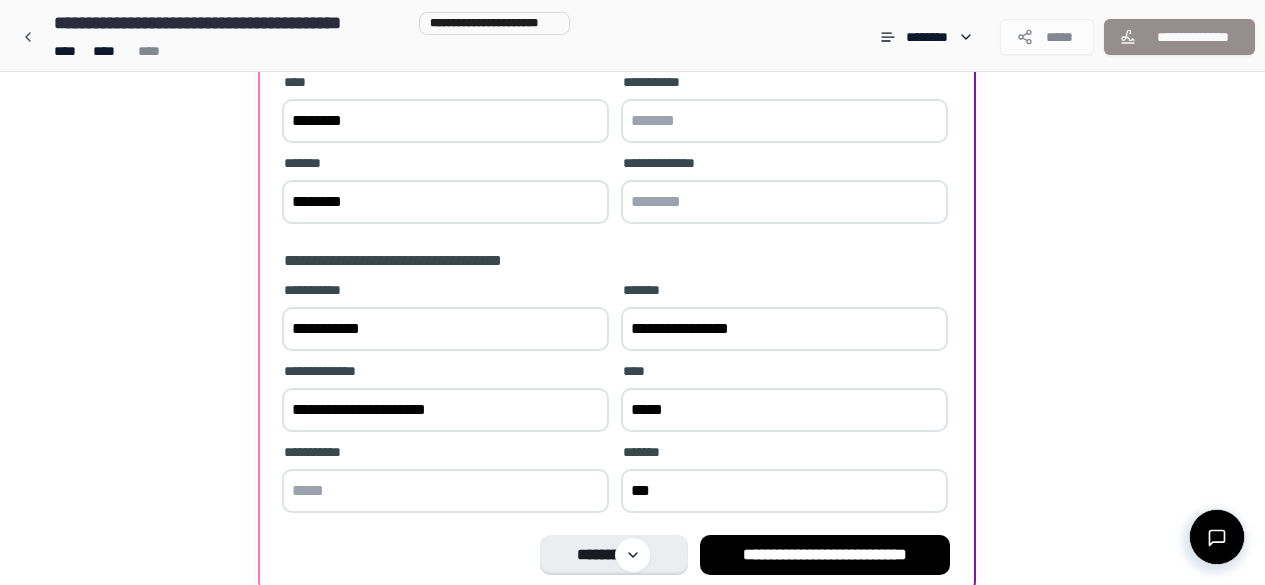 scroll, scrollTop: 350, scrollLeft: 0, axis: vertical 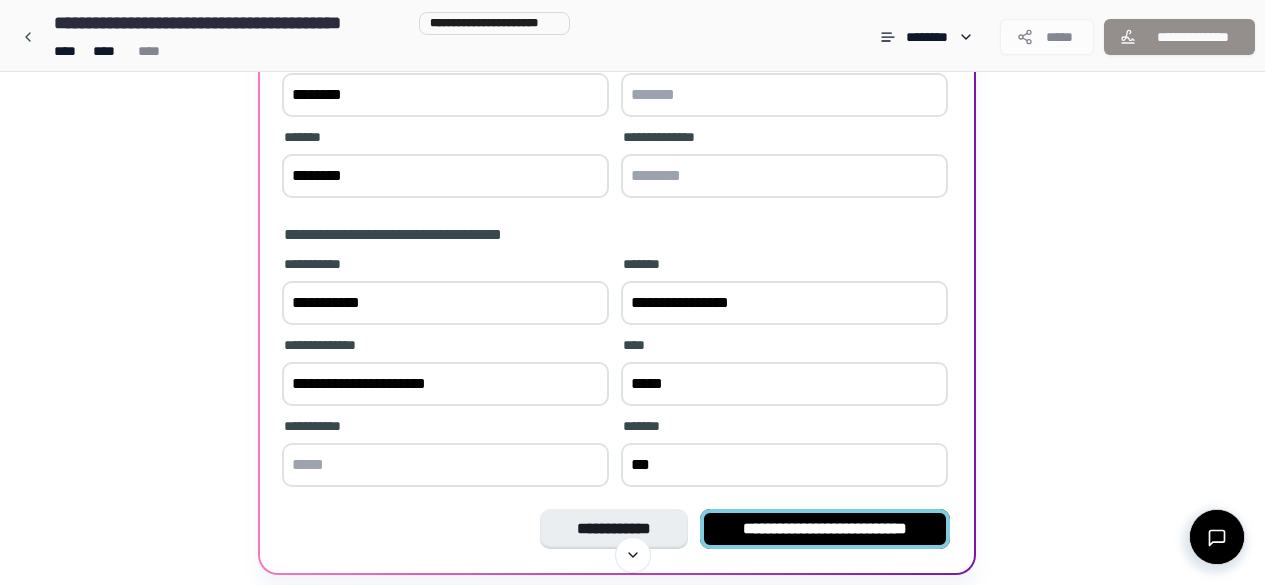 type on "***" 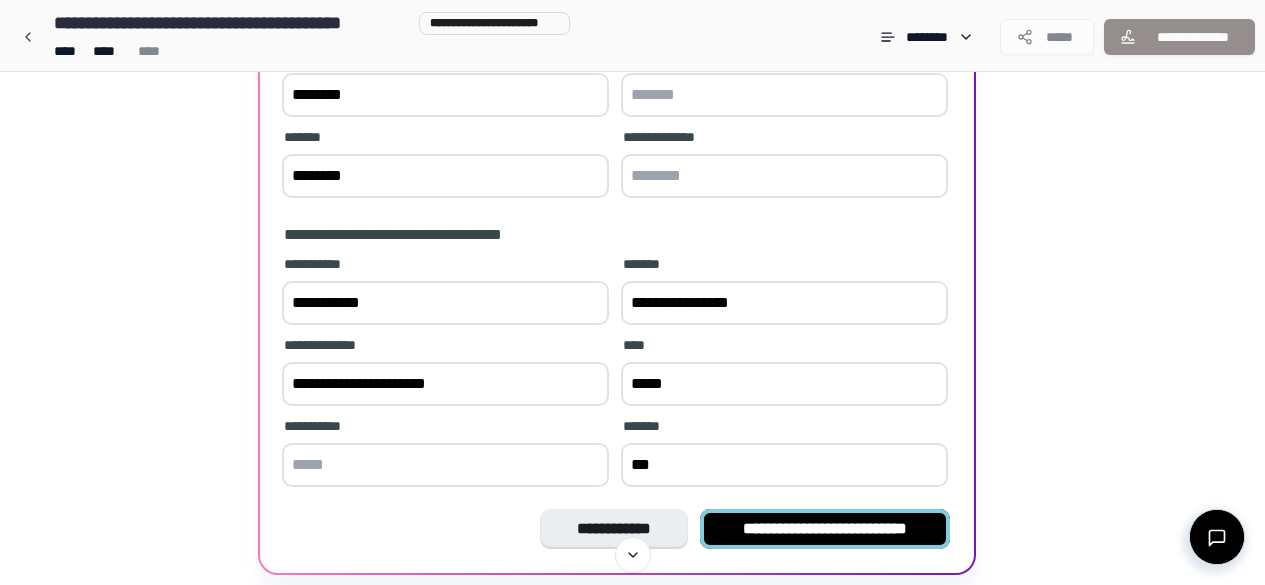 click on "**********" at bounding box center [825, 529] 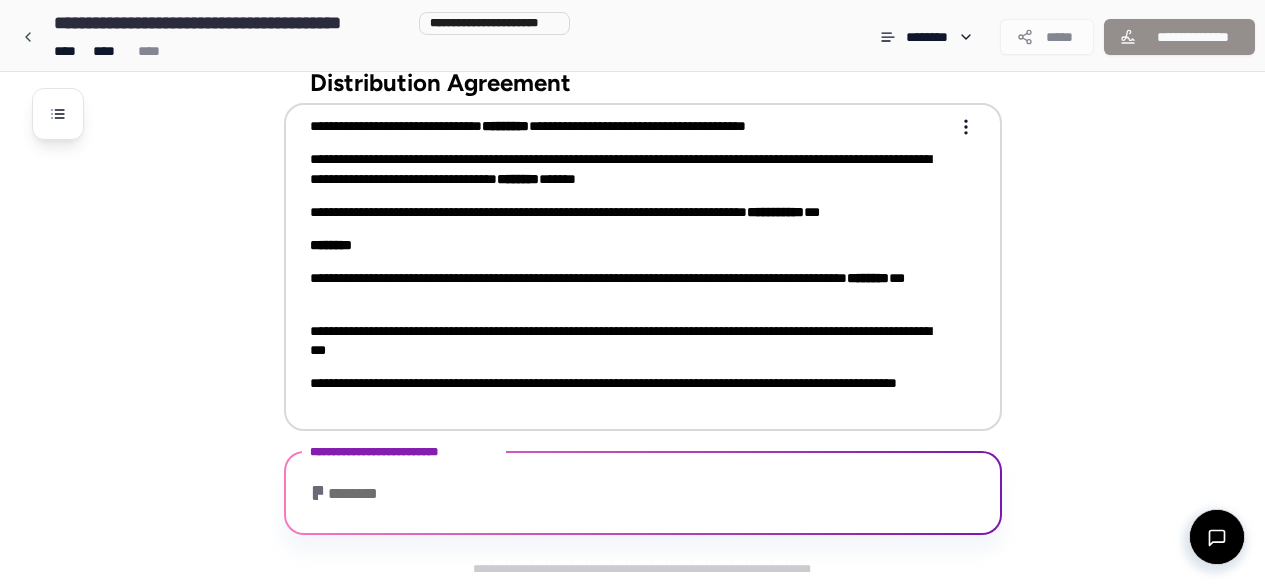 scroll, scrollTop: 216, scrollLeft: 0, axis: vertical 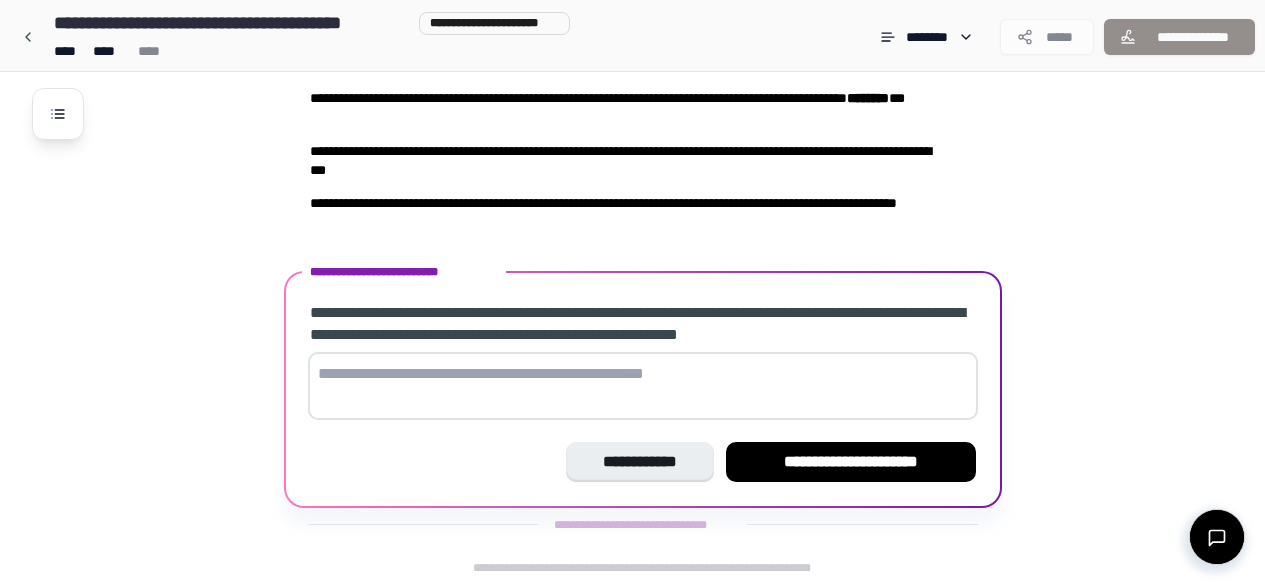 click at bounding box center (643, 386) 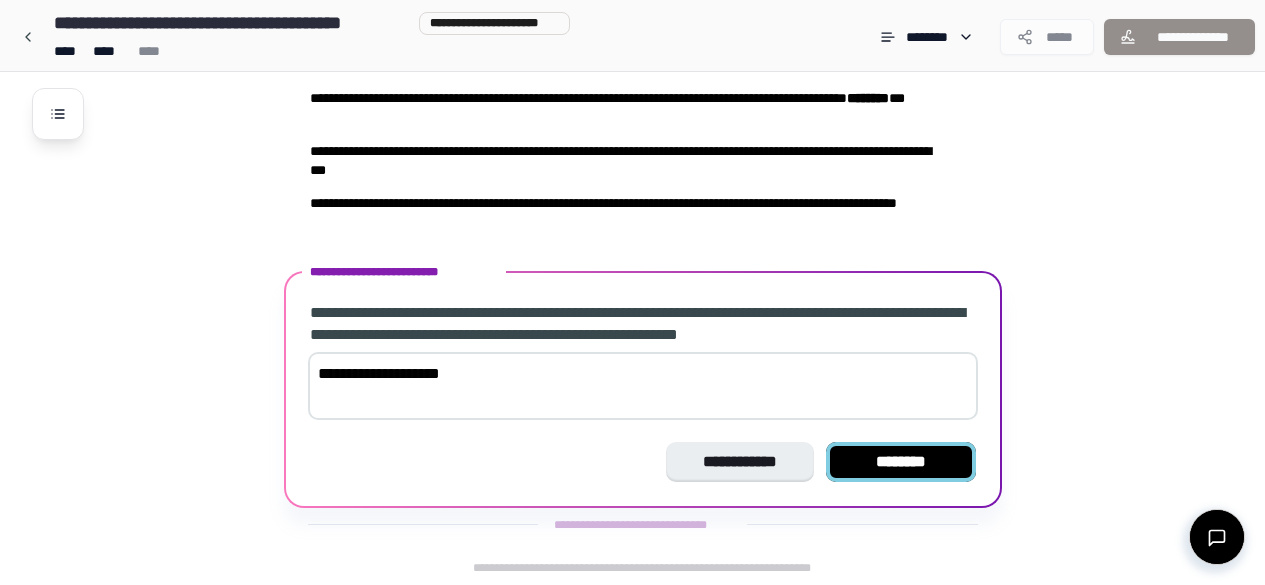 type on "**********" 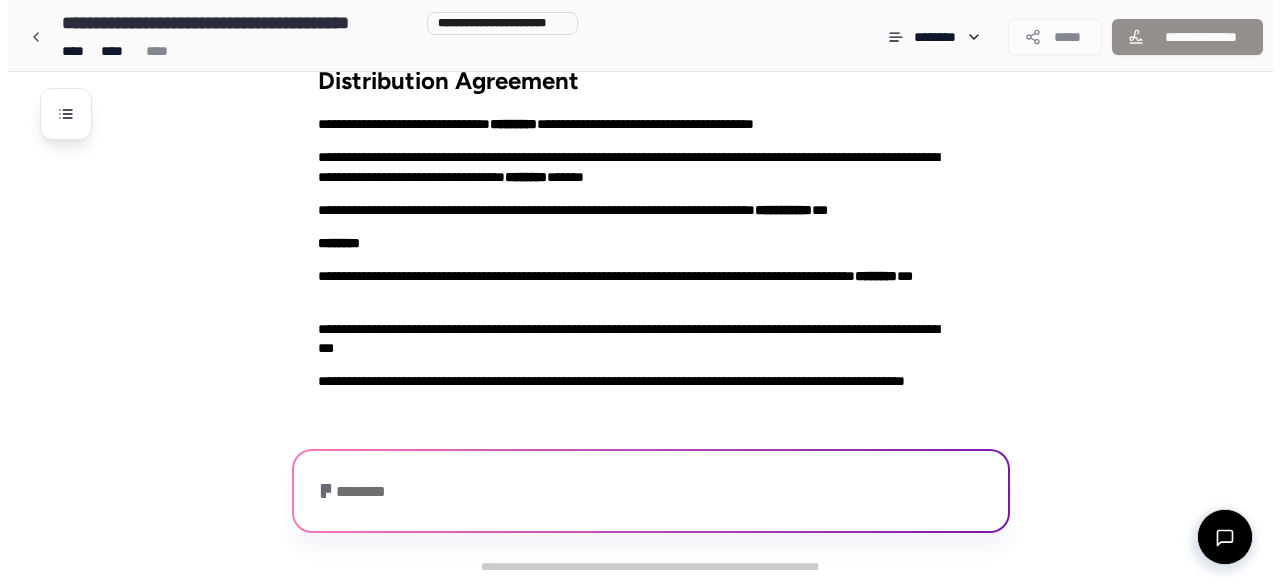 scroll, scrollTop: 36, scrollLeft: 0, axis: vertical 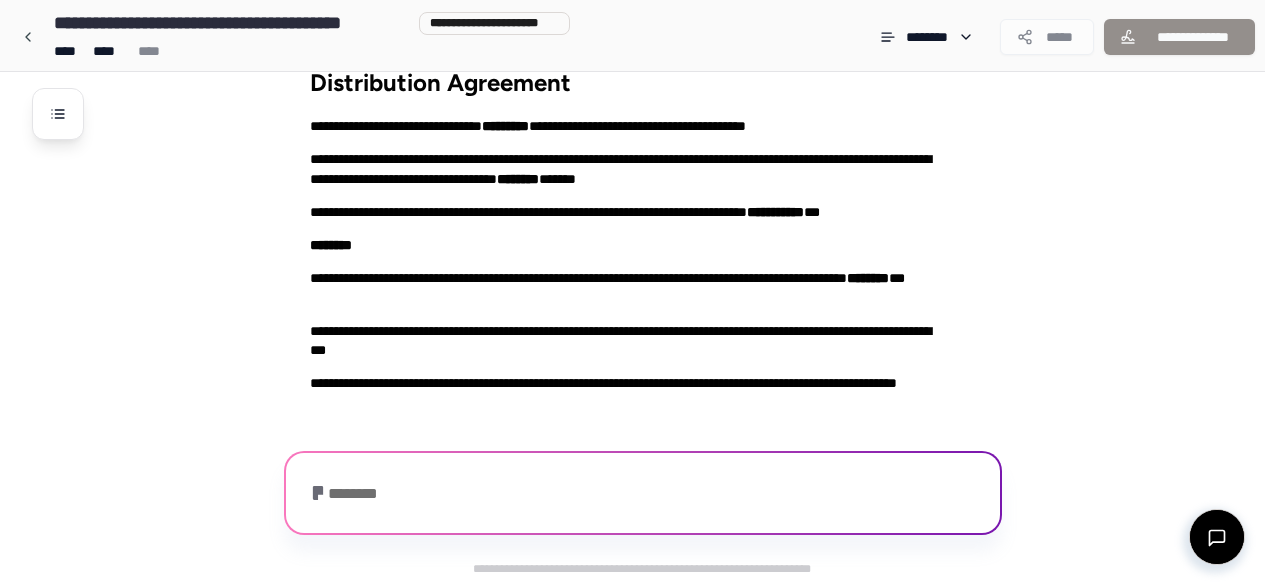 click on "**********" at bounding box center (629, 341) 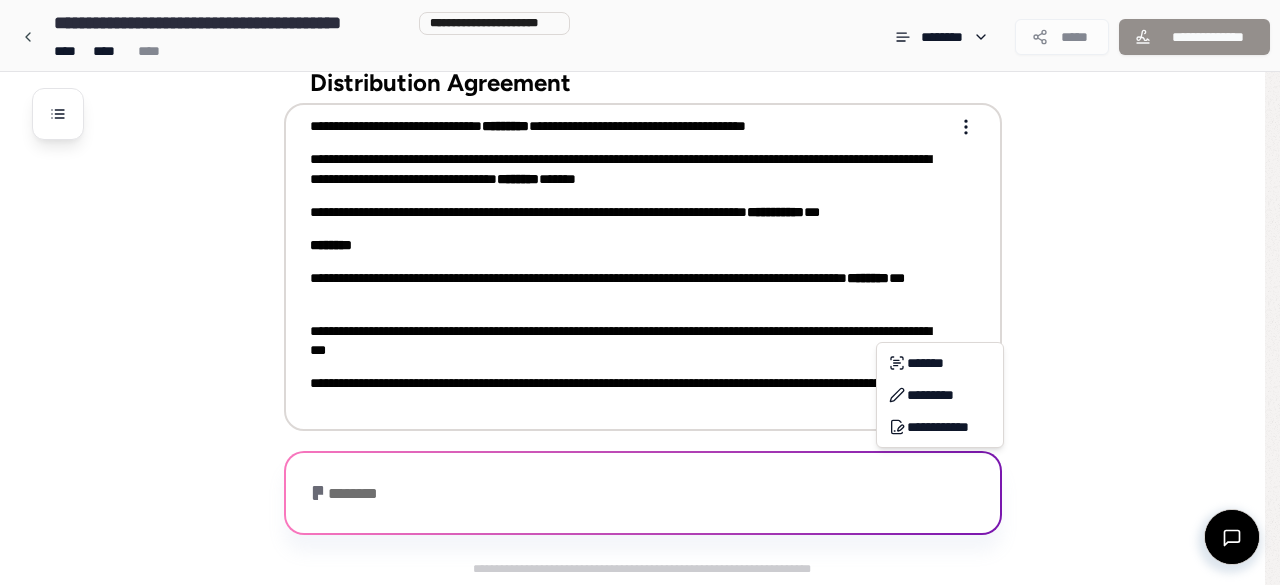 scroll, scrollTop: 0, scrollLeft: 0, axis: both 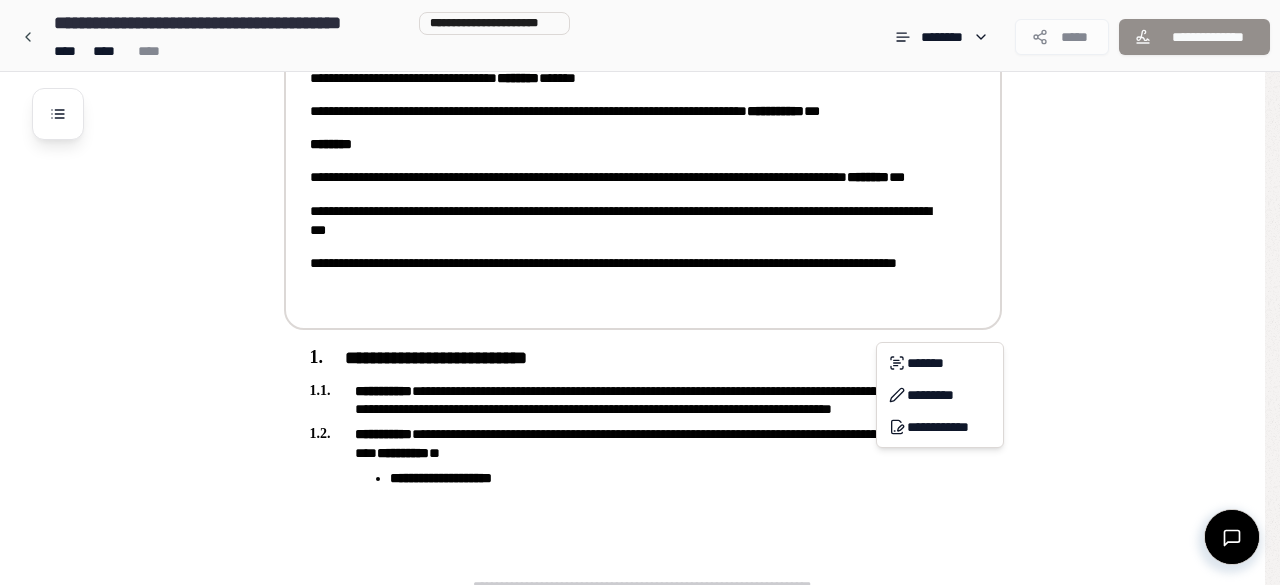 click on "**********" at bounding box center (640, 233) 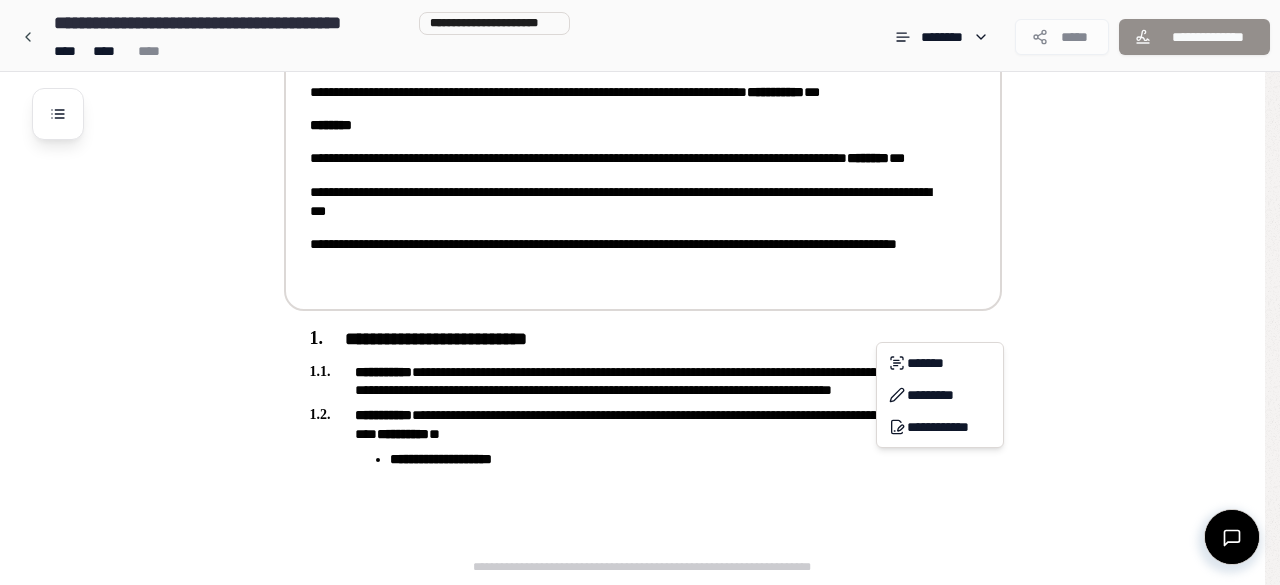 click on "**********" at bounding box center (632, 250) 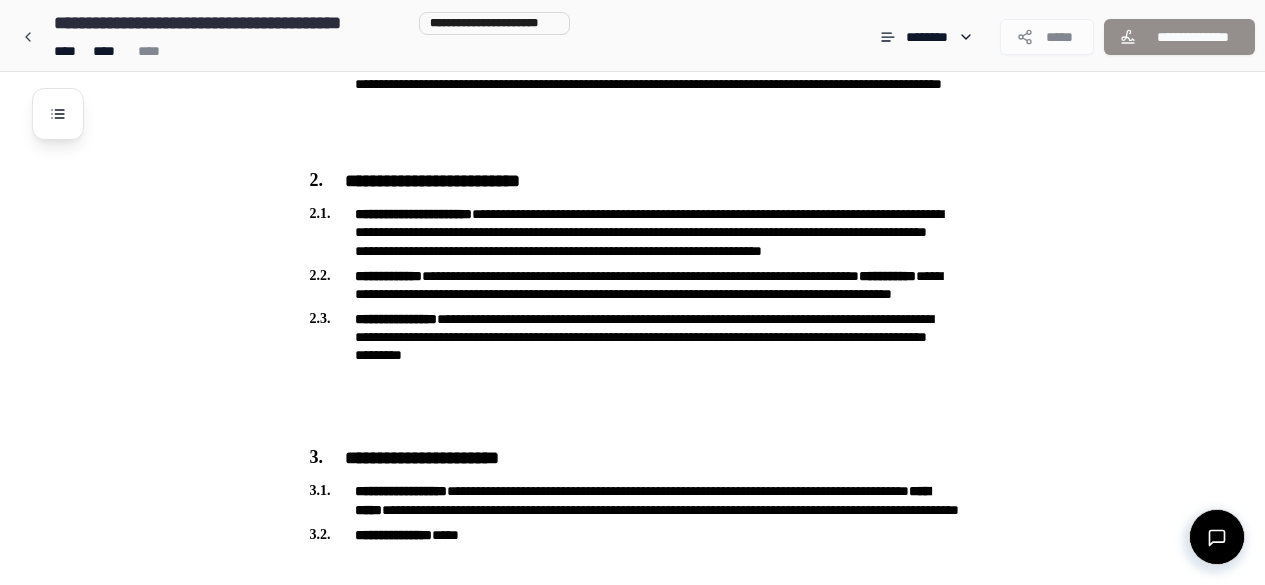 scroll, scrollTop: 848, scrollLeft: 0, axis: vertical 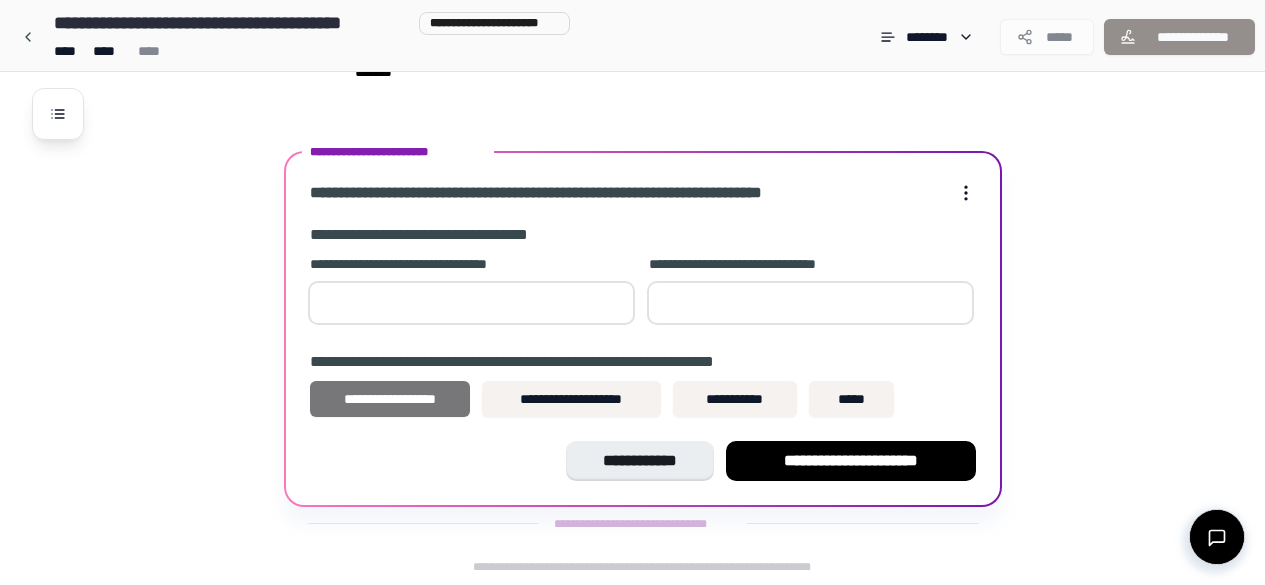 click on "**********" at bounding box center [390, 399] 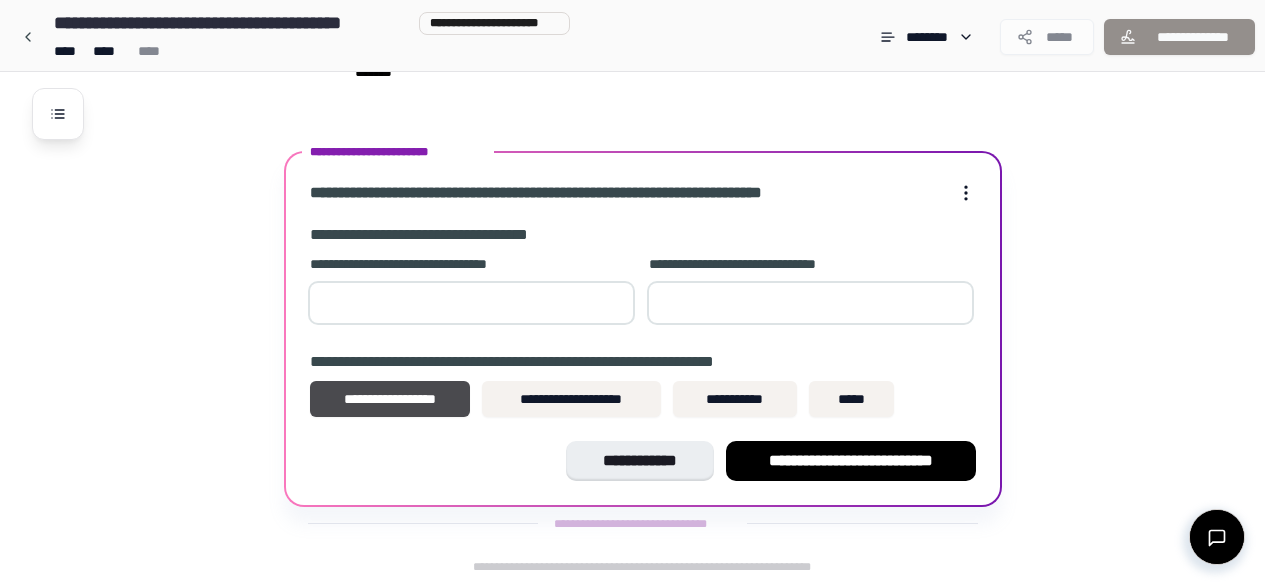 click at bounding box center [810, 303] 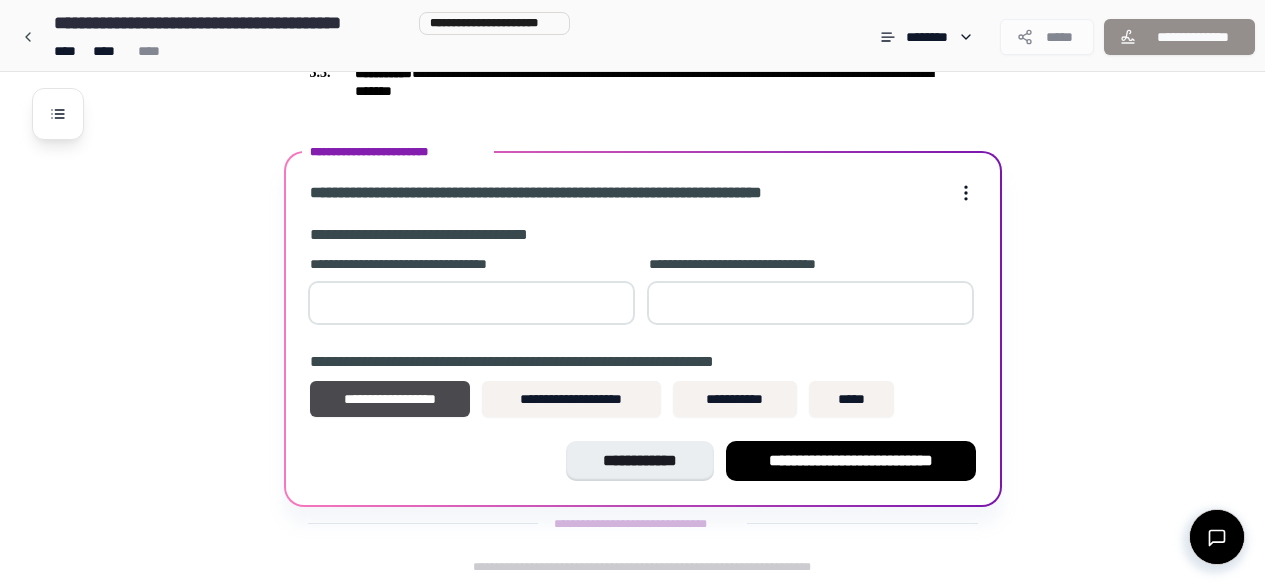 click at bounding box center [471, 303] 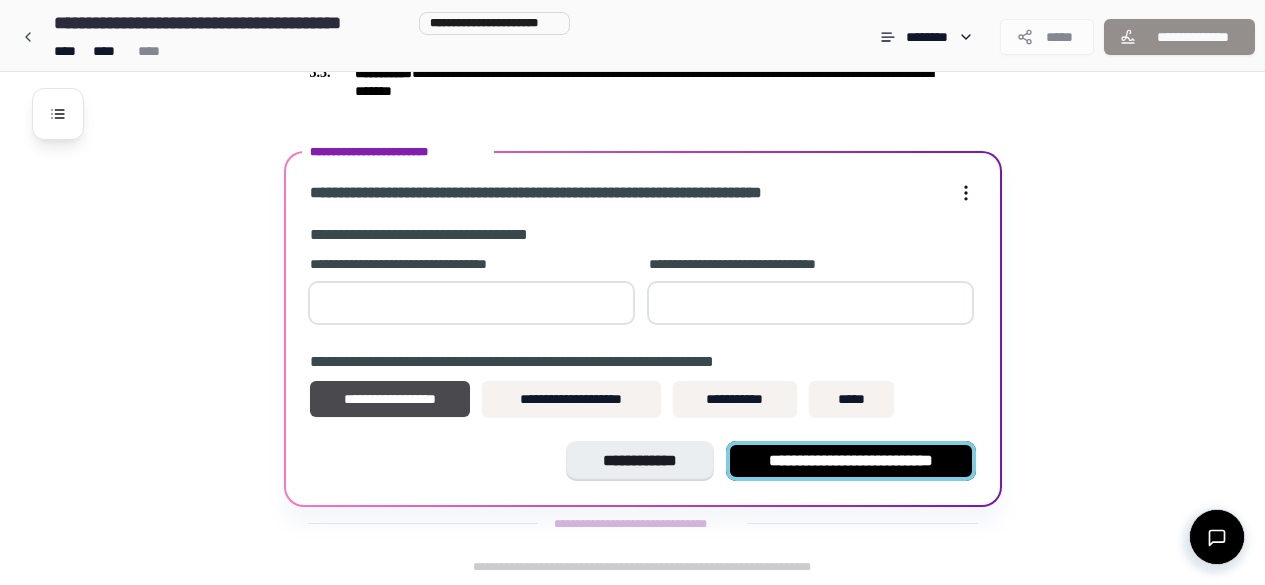 click on "**********" at bounding box center [851, 461] 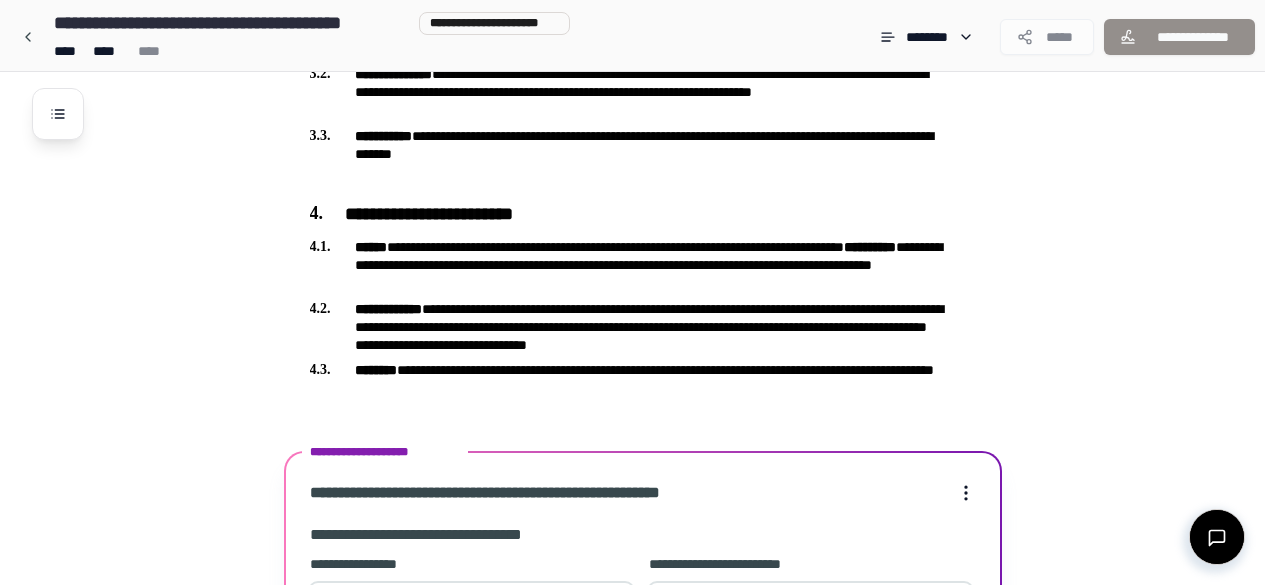 scroll, scrollTop: 1419, scrollLeft: 0, axis: vertical 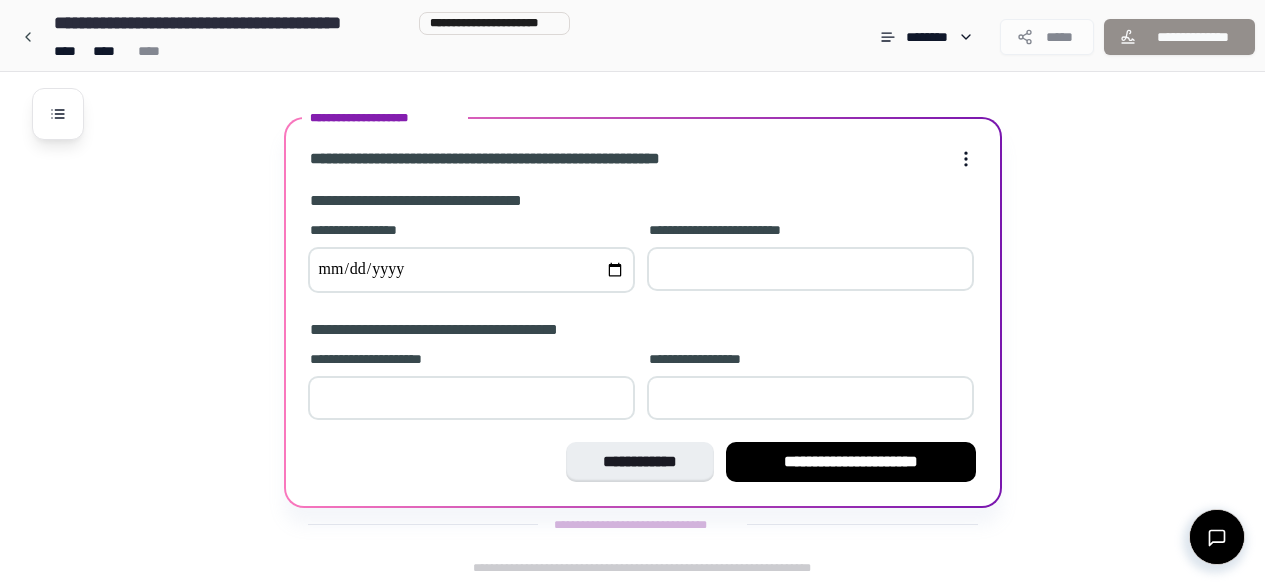 click at bounding box center [471, 270] 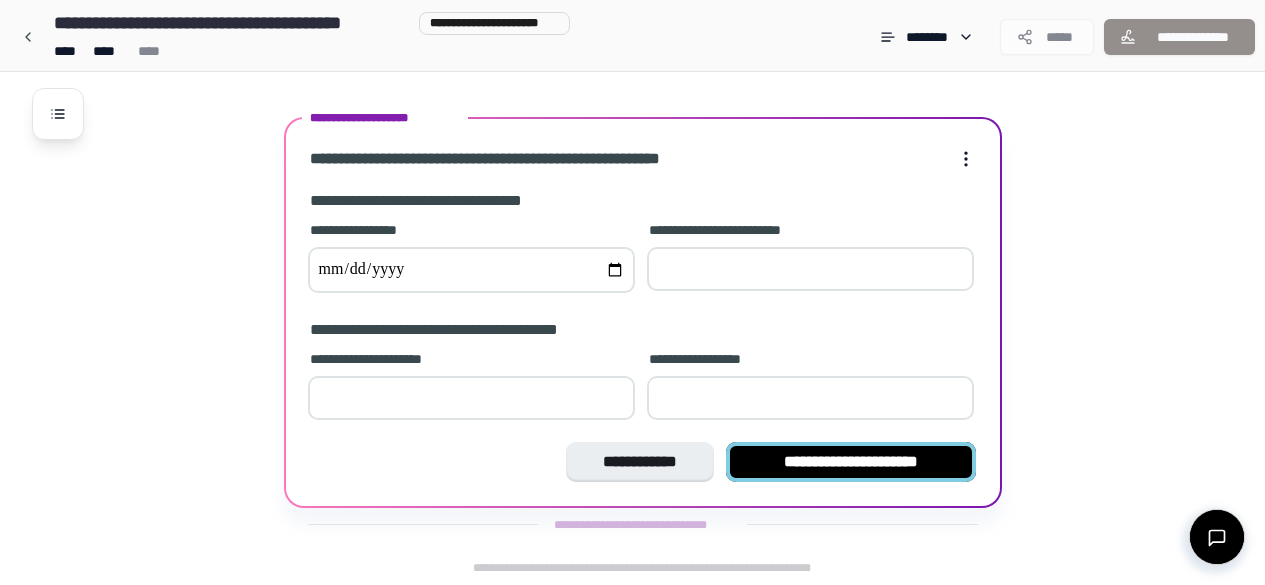 click on "**********" at bounding box center [851, 461] 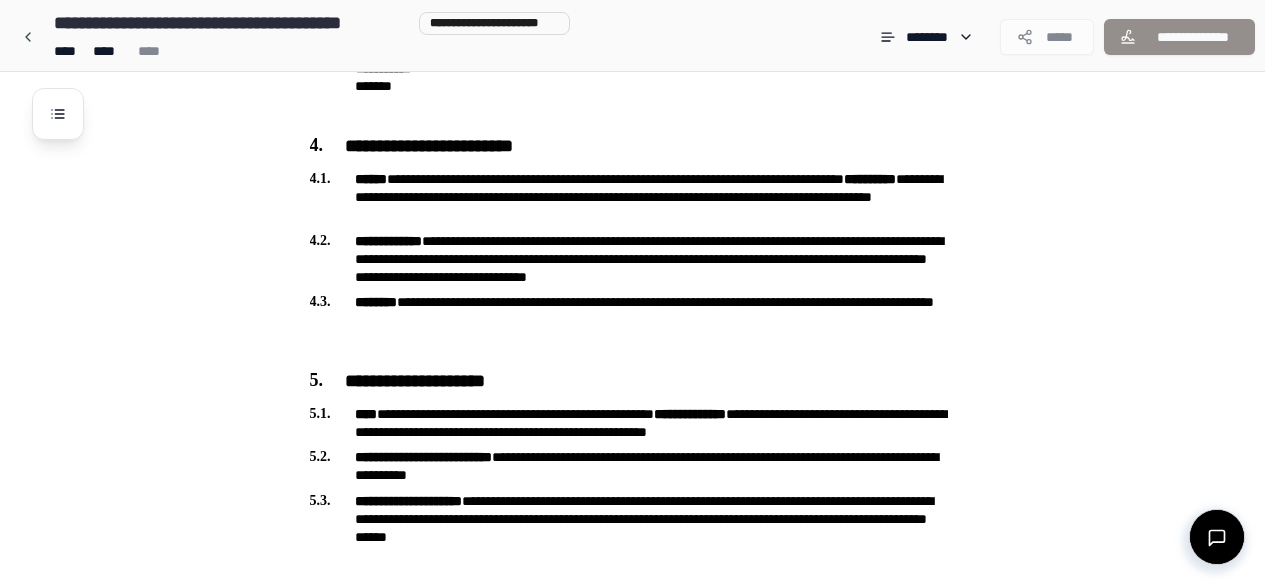 scroll, scrollTop: 2394, scrollLeft: 0, axis: vertical 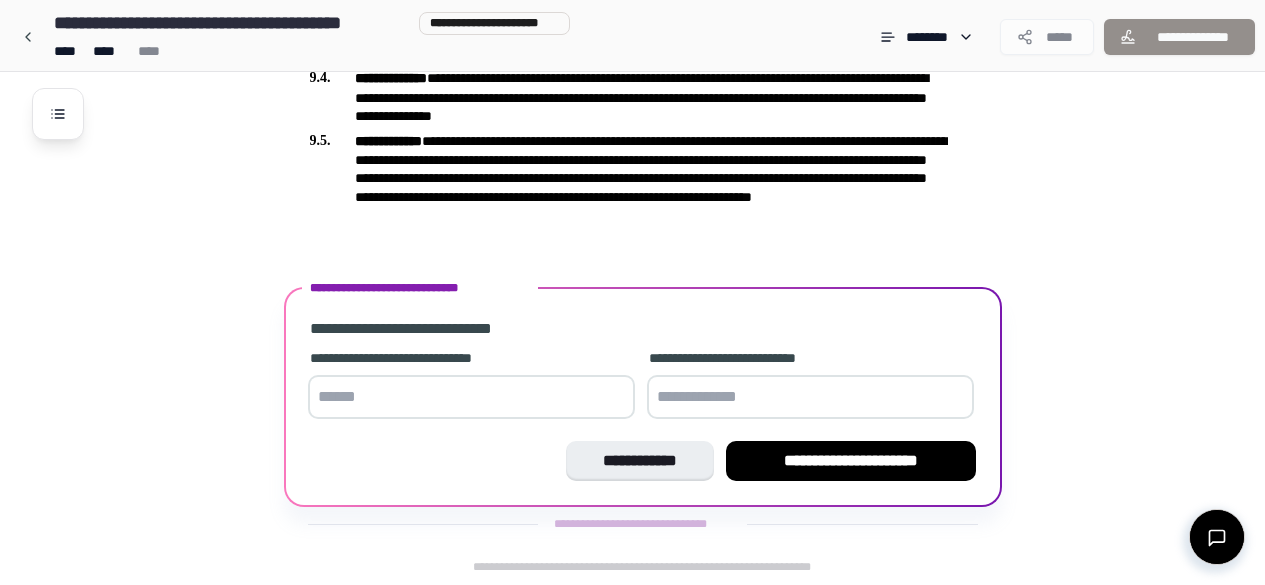 click on "**********" at bounding box center [643, -869] 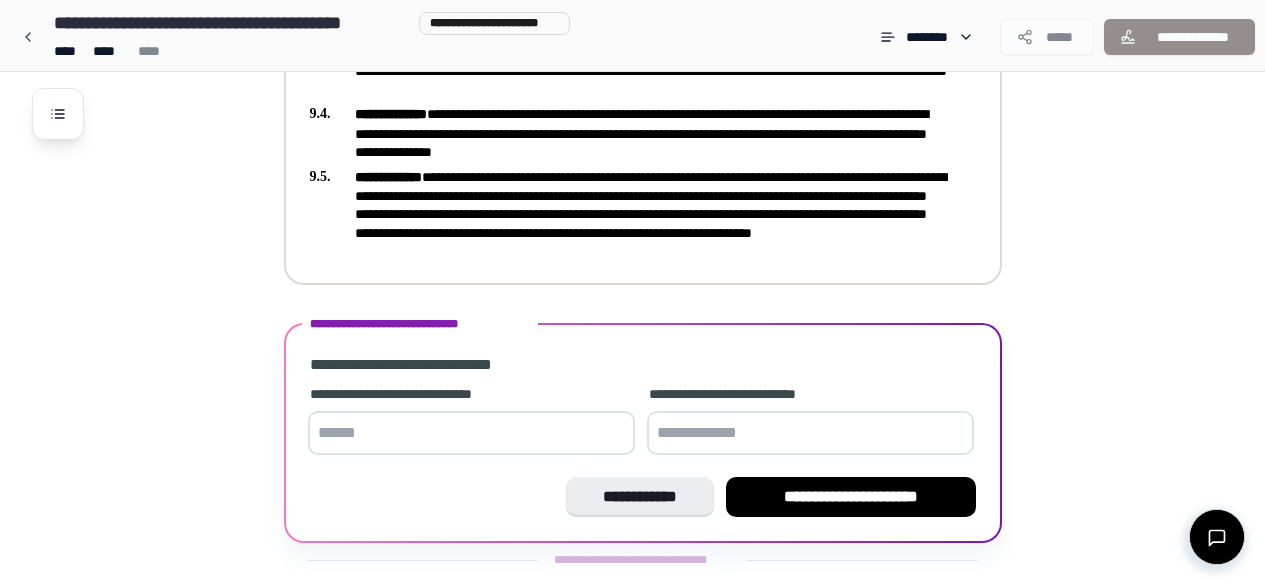 scroll, scrollTop: 2394, scrollLeft: 0, axis: vertical 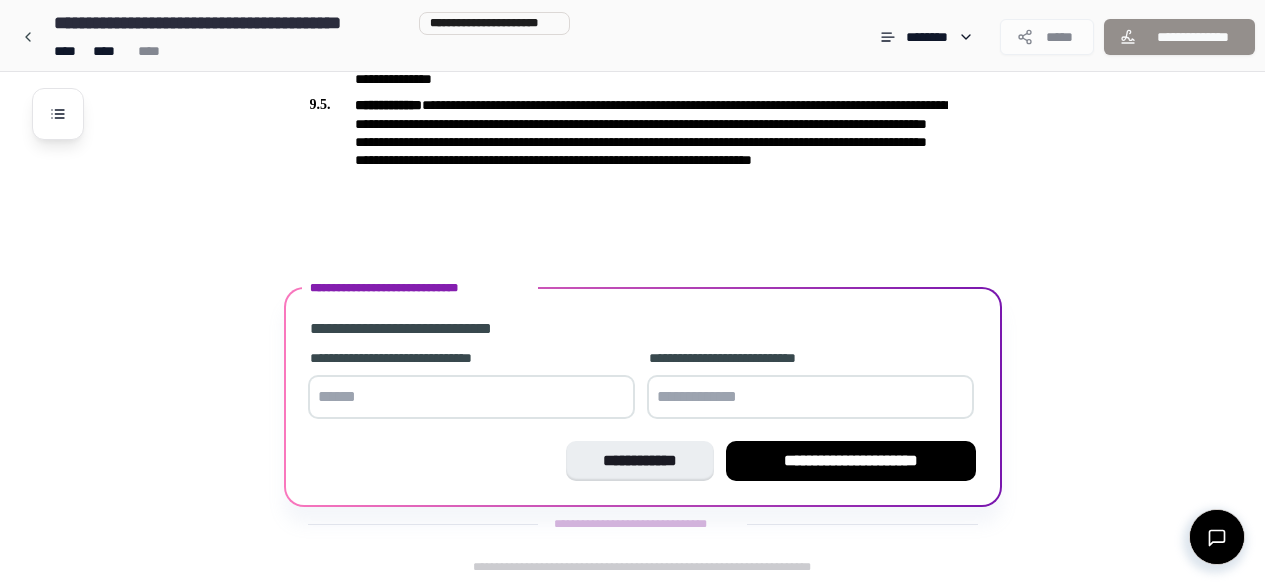 click at bounding box center [471, 397] 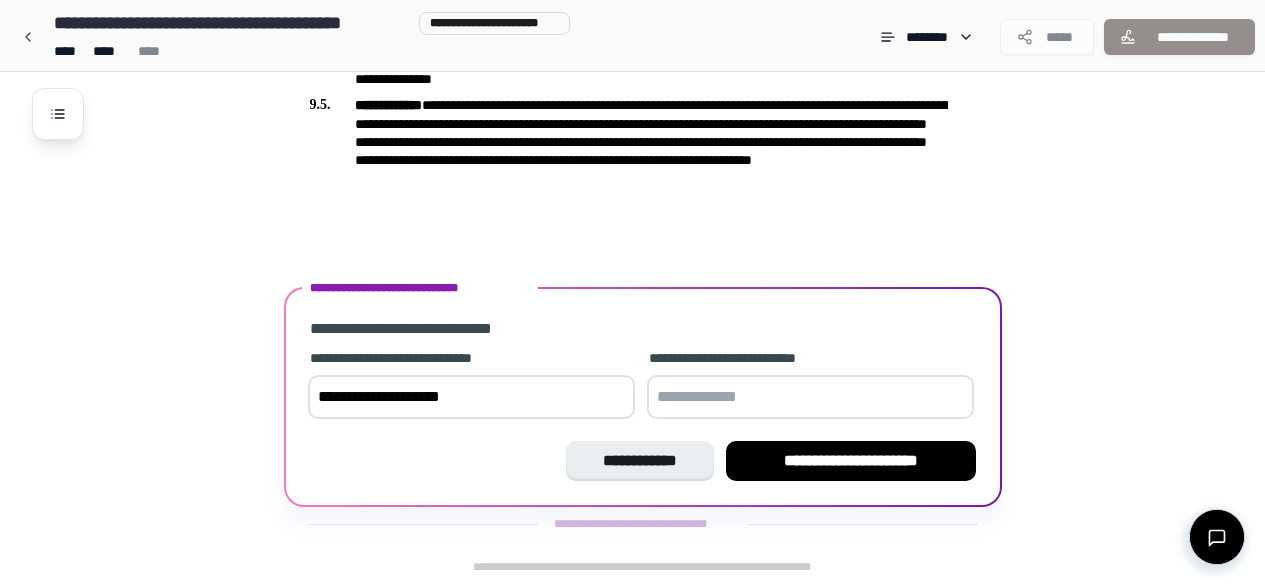 type on "**********" 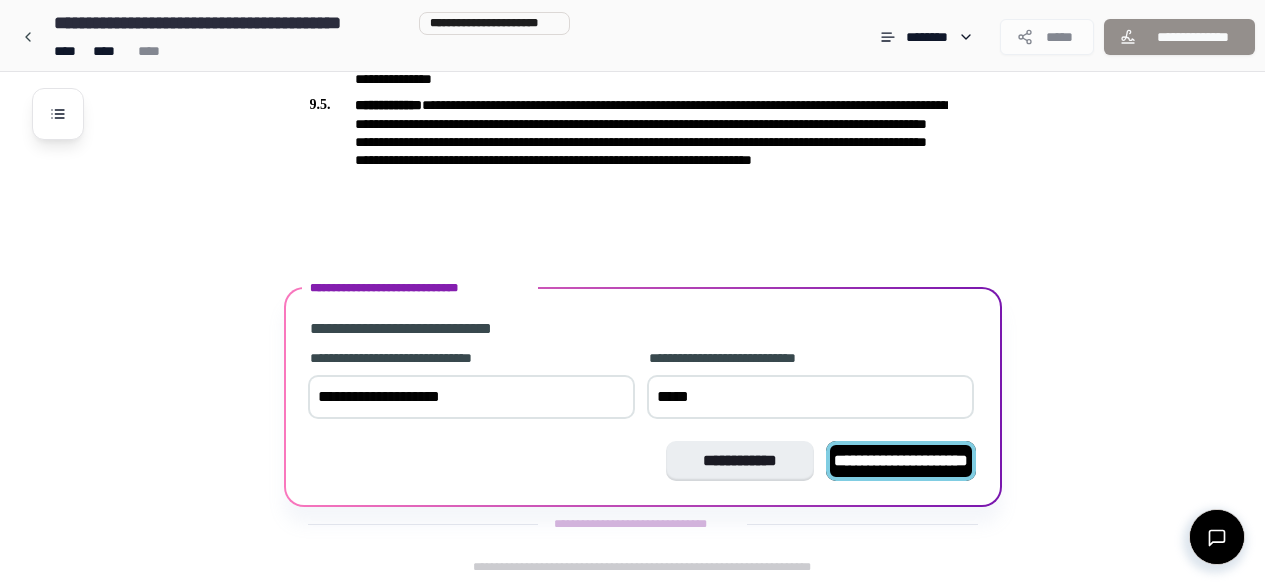 type on "*****" 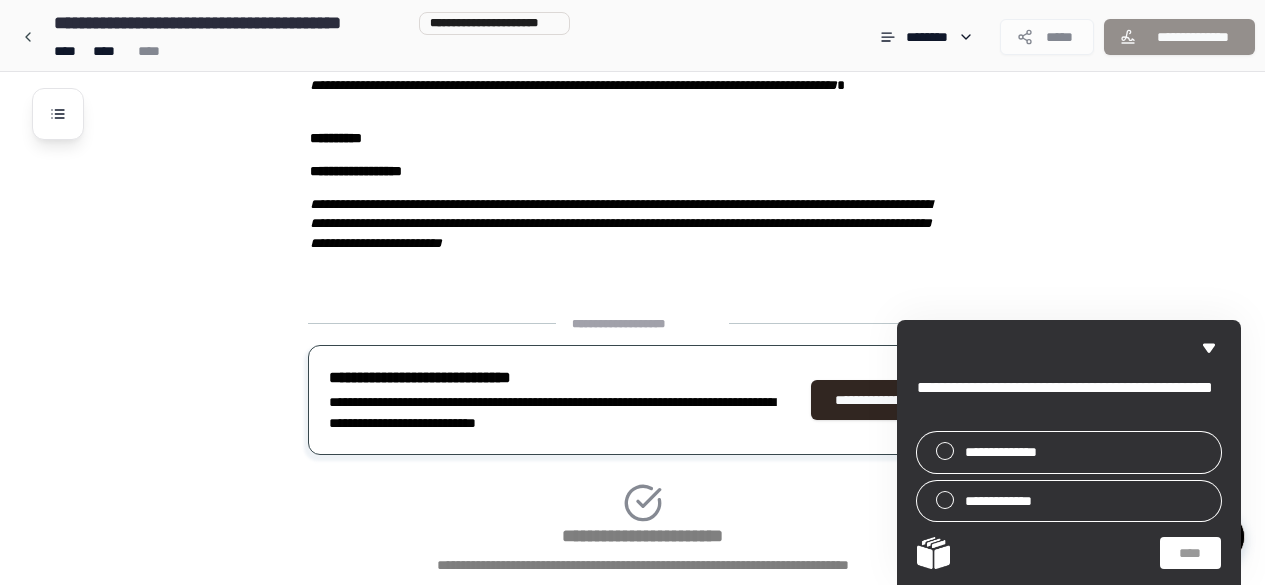 scroll, scrollTop: 2942, scrollLeft: 0, axis: vertical 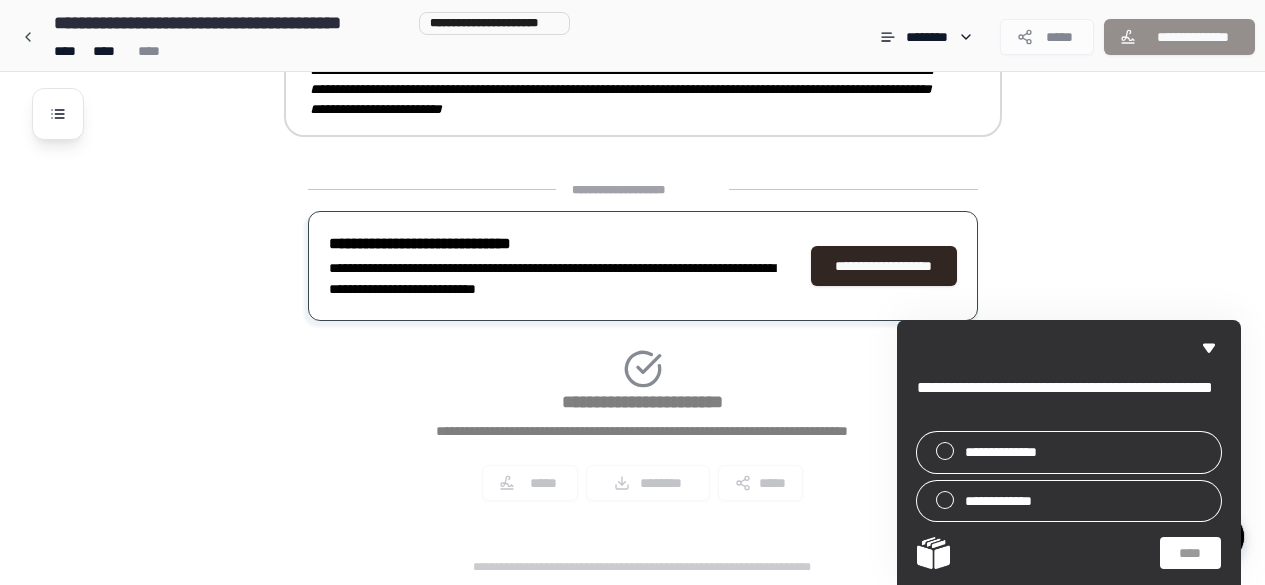 click on "**********" at bounding box center [643, 349] 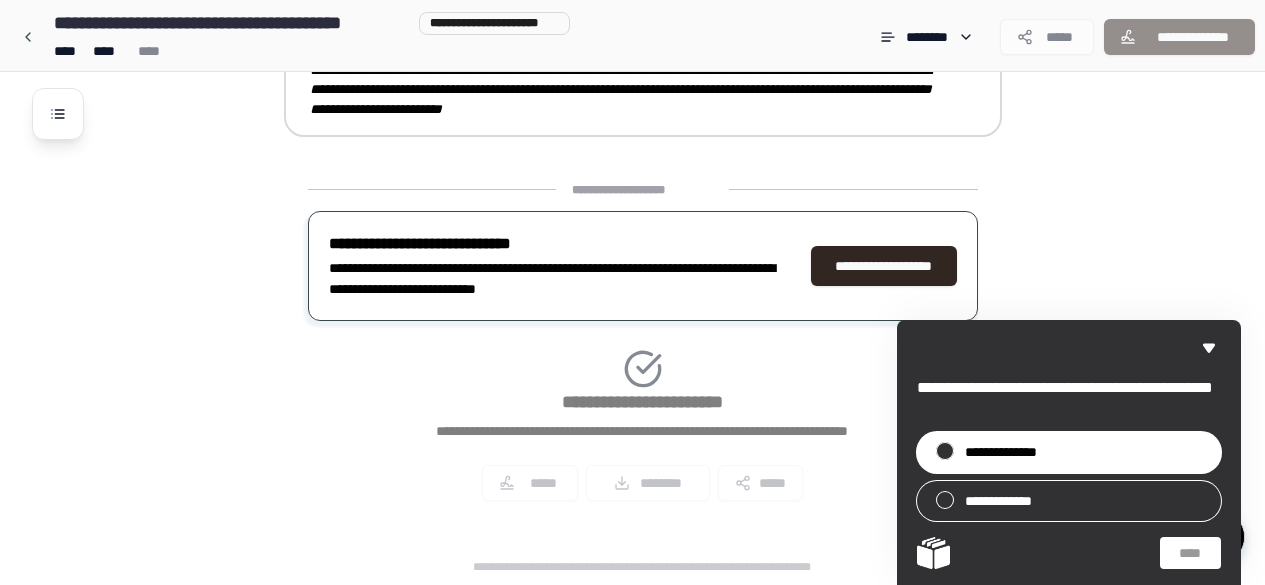 click on "**********" at bounding box center [1011, 452] 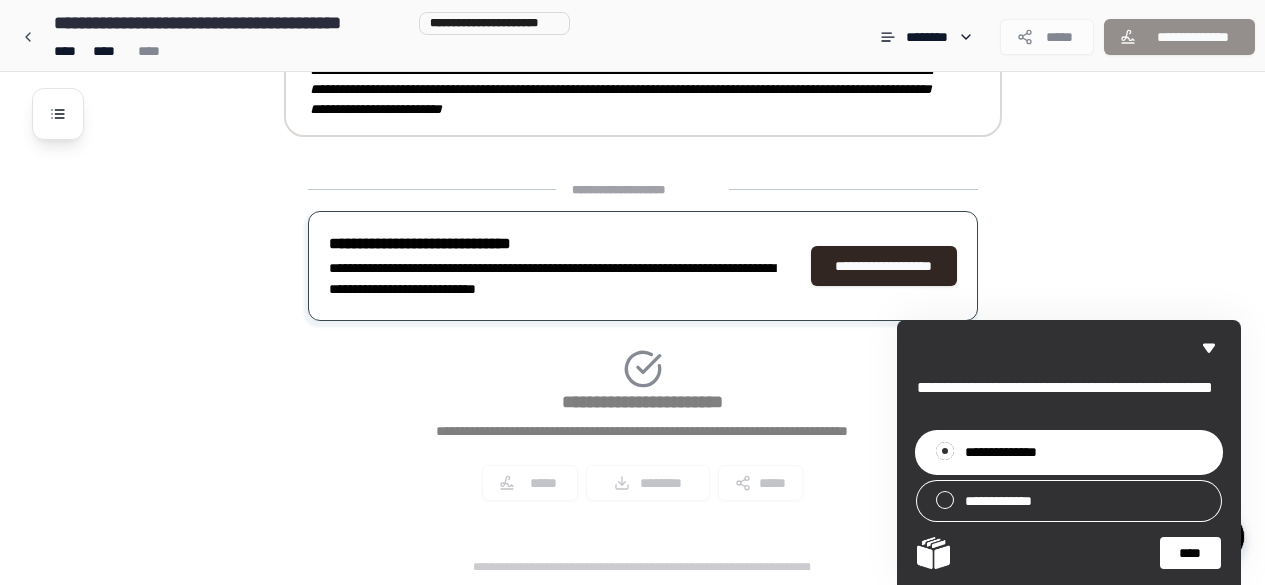 click on "****" at bounding box center (1190, 553) 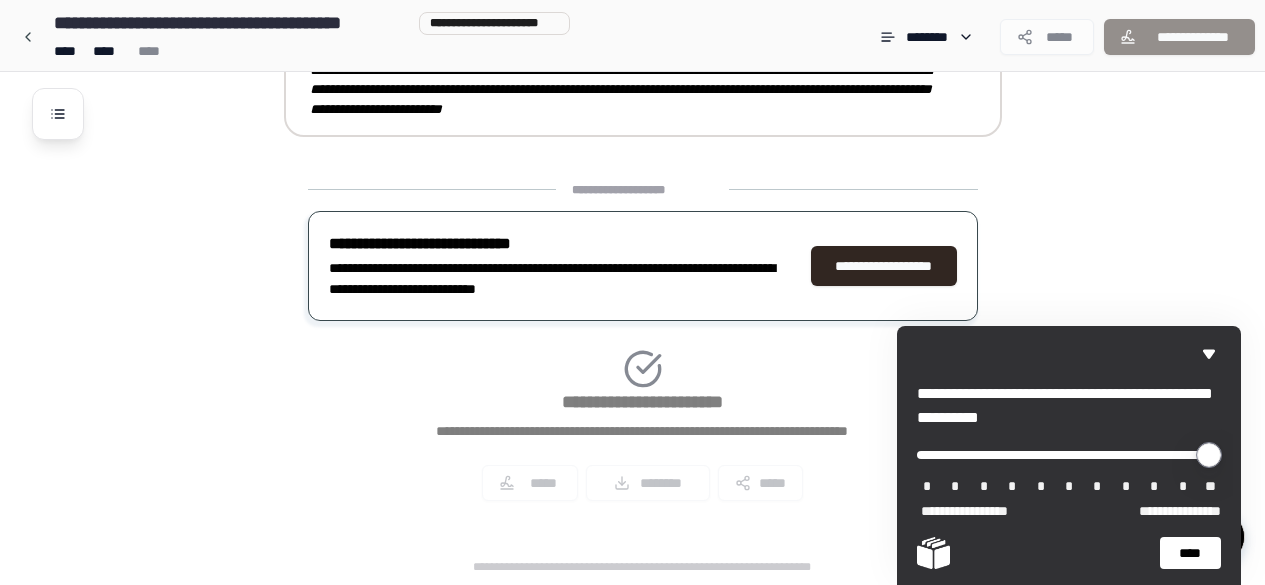 type on "*" 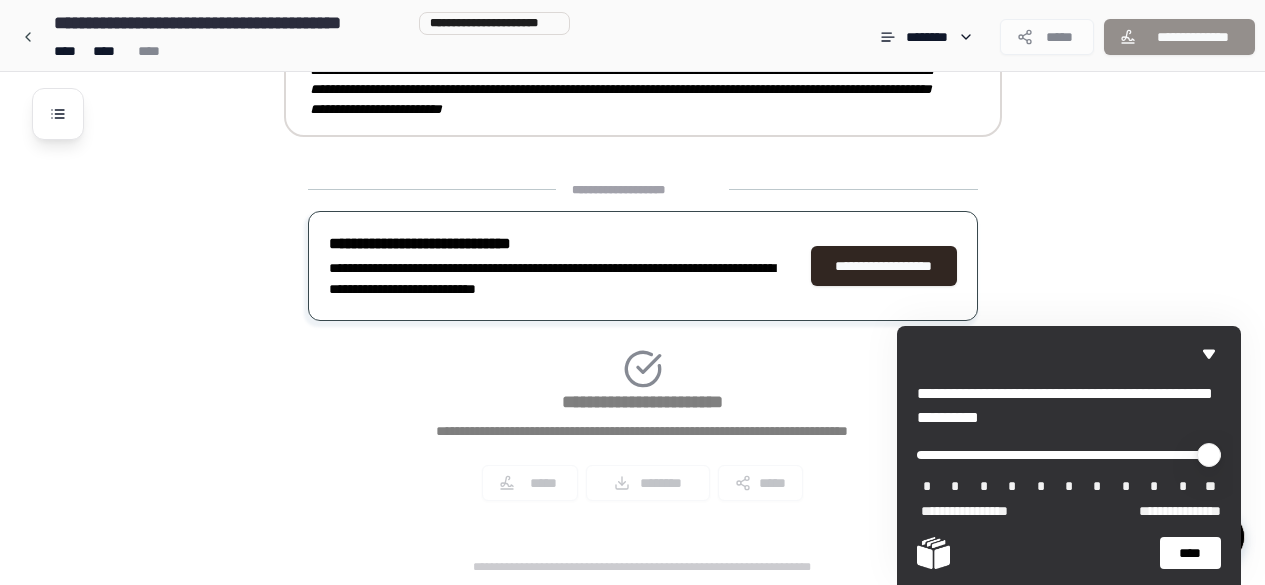 click on "****" at bounding box center [1190, 553] 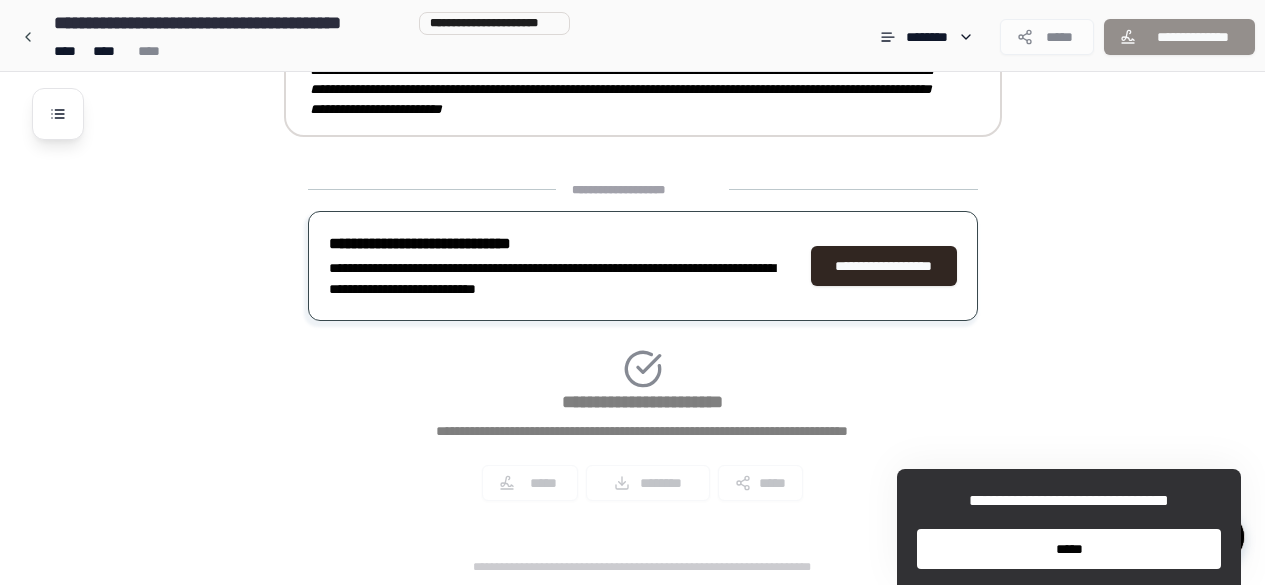 click on "*****" at bounding box center [1069, 549] 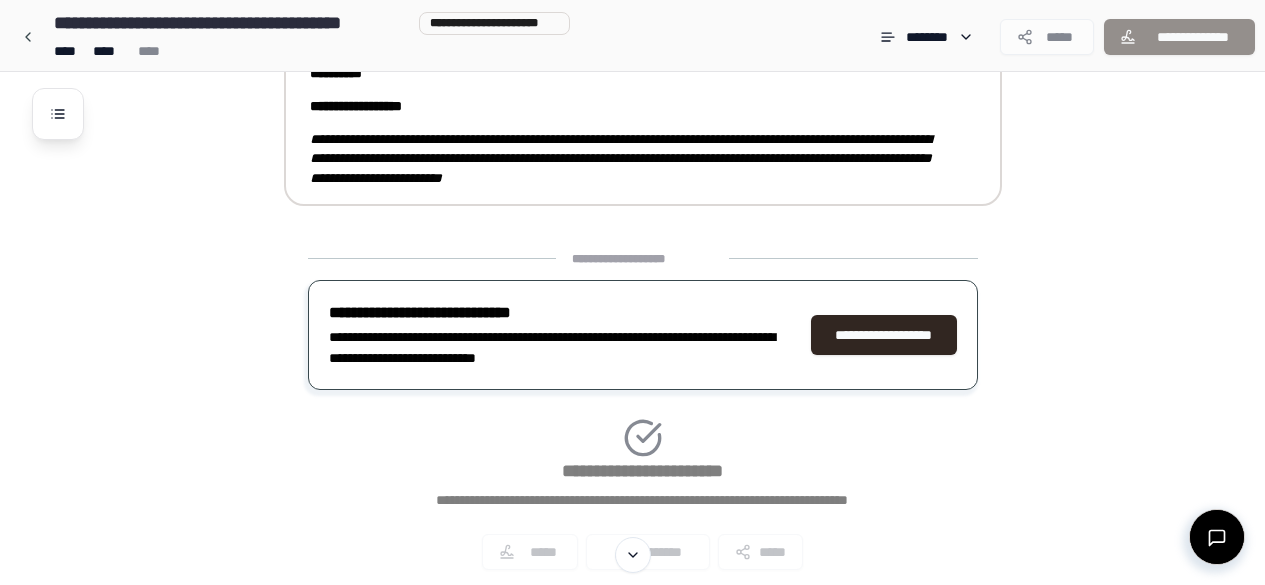 scroll, scrollTop: 2869, scrollLeft: 0, axis: vertical 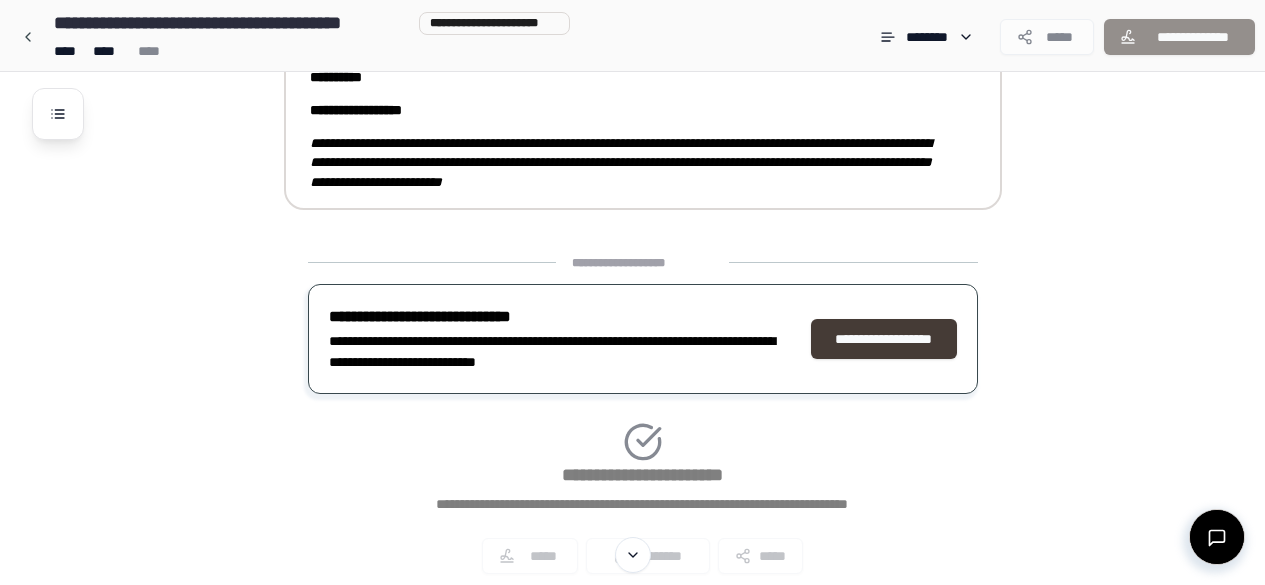 click on "**********" at bounding box center (884, 339) 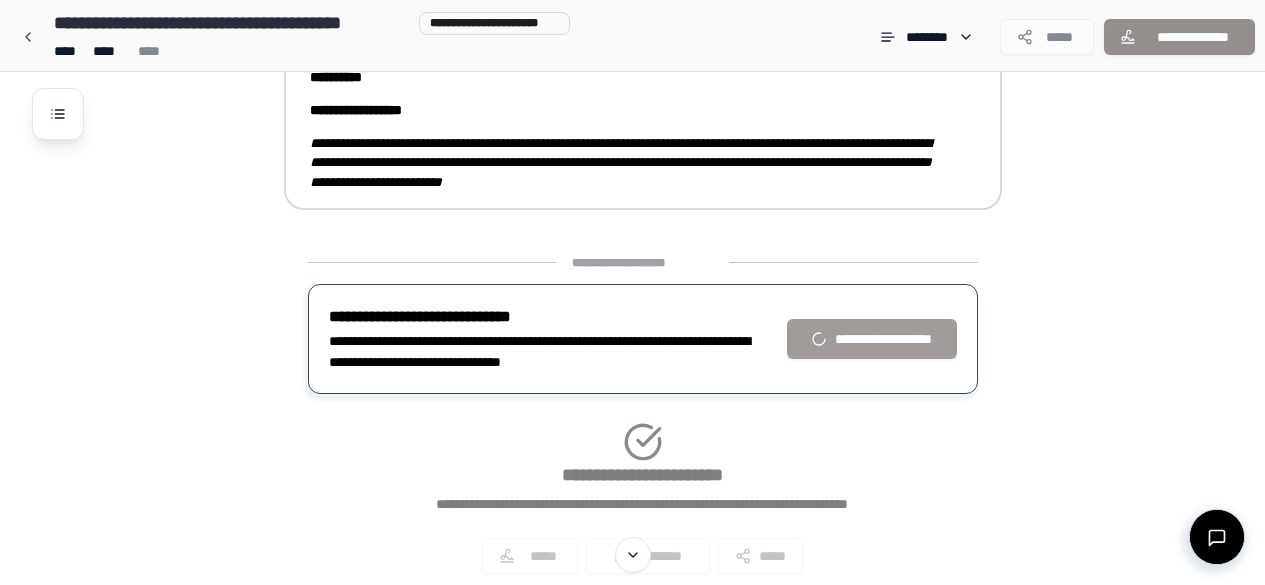 scroll, scrollTop: 751, scrollLeft: 0, axis: vertical 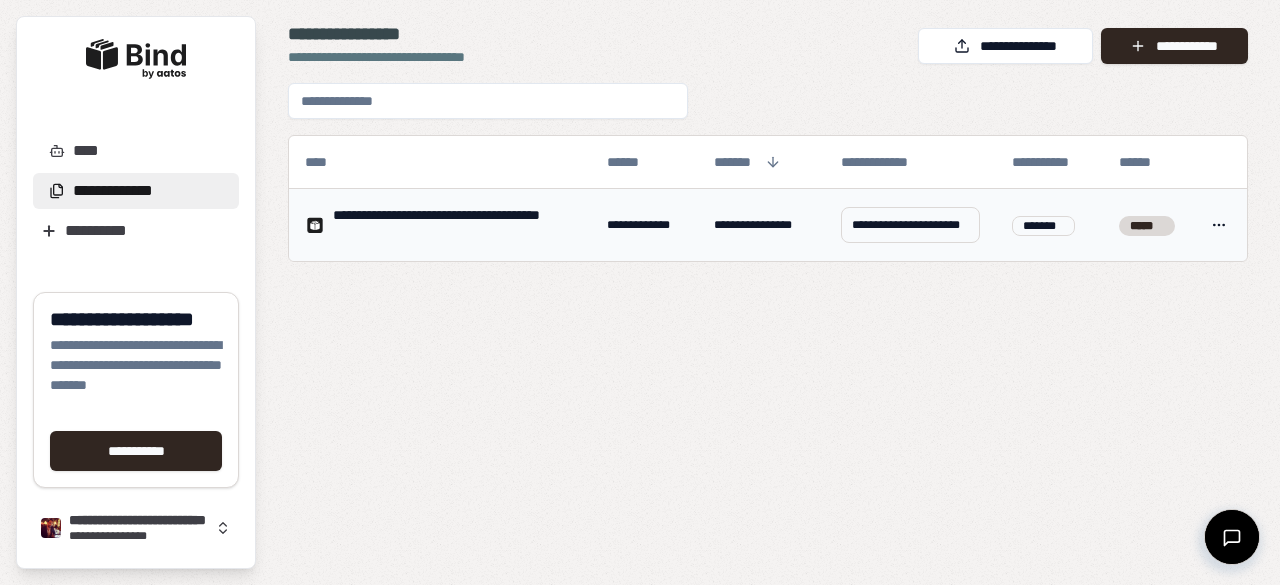 click on "**********" at bounding box center [640, 292] 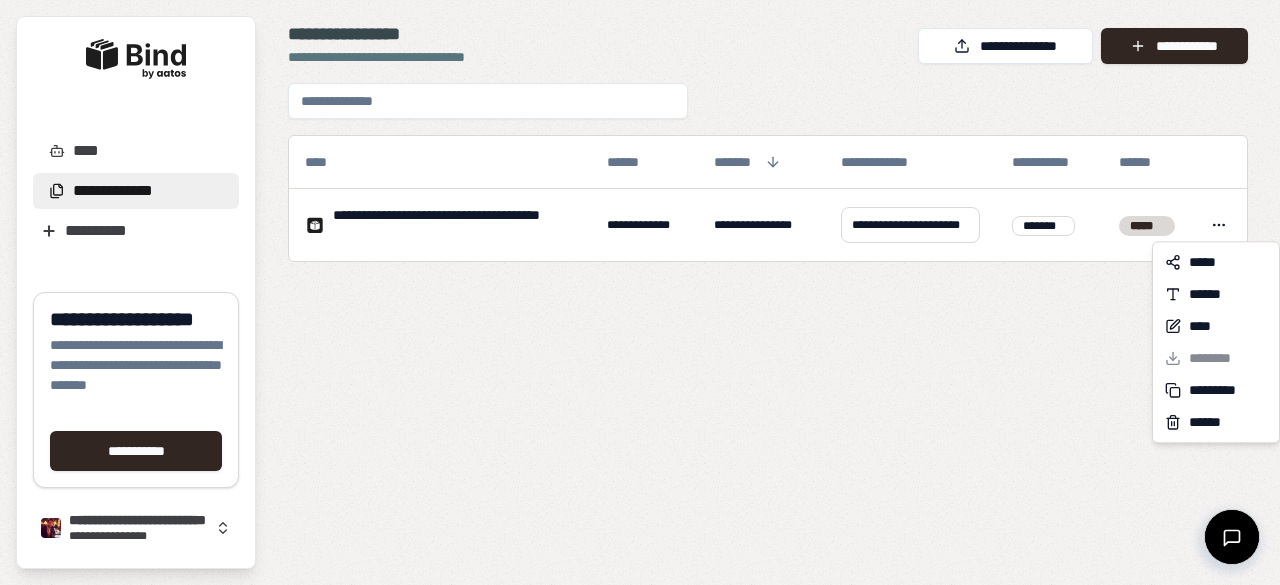 click on "**********" at bounding box center (640, 292) 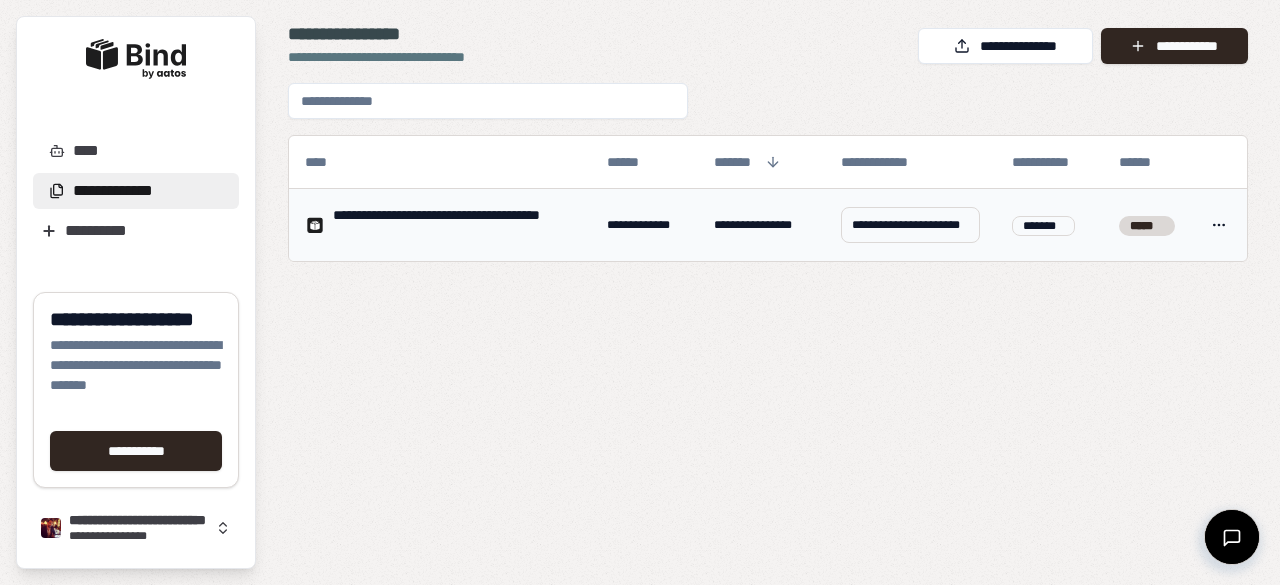 click on "**********" at bounding box center (454, 225) 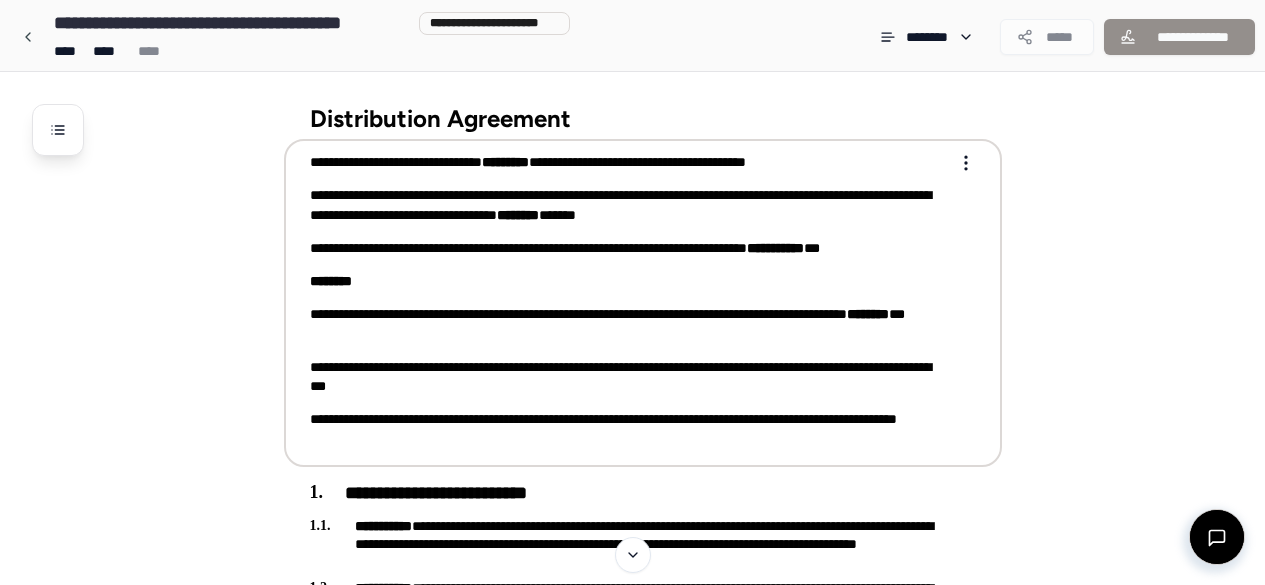 click on "**********" at bounding box center [629, 324] 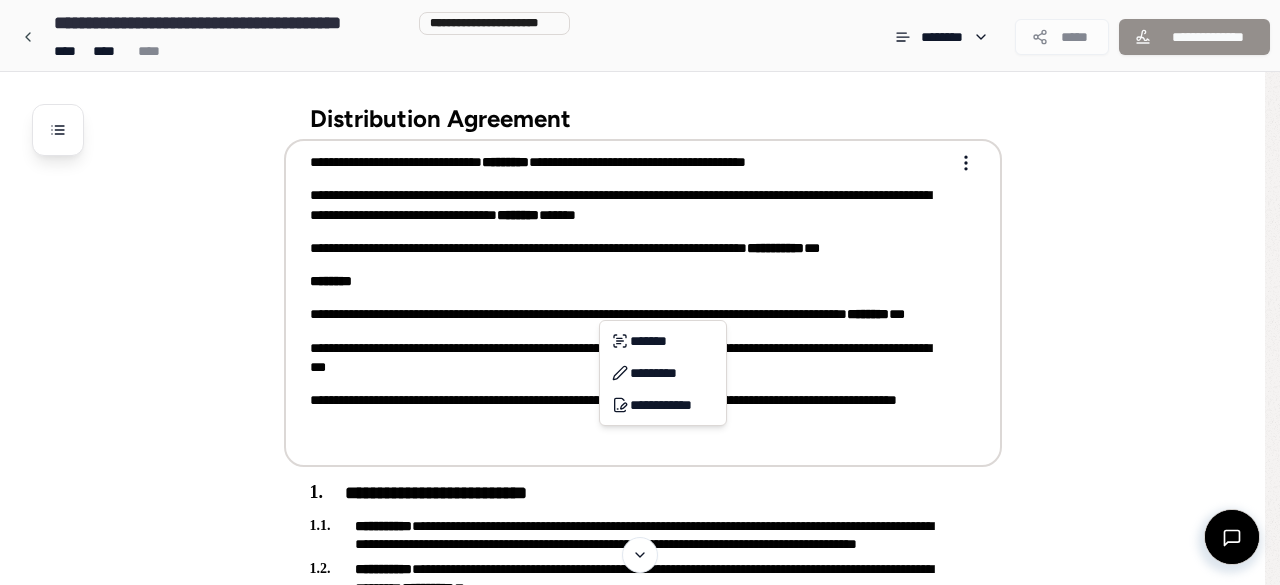 click on "**********" at bounding box center [640, 1763] 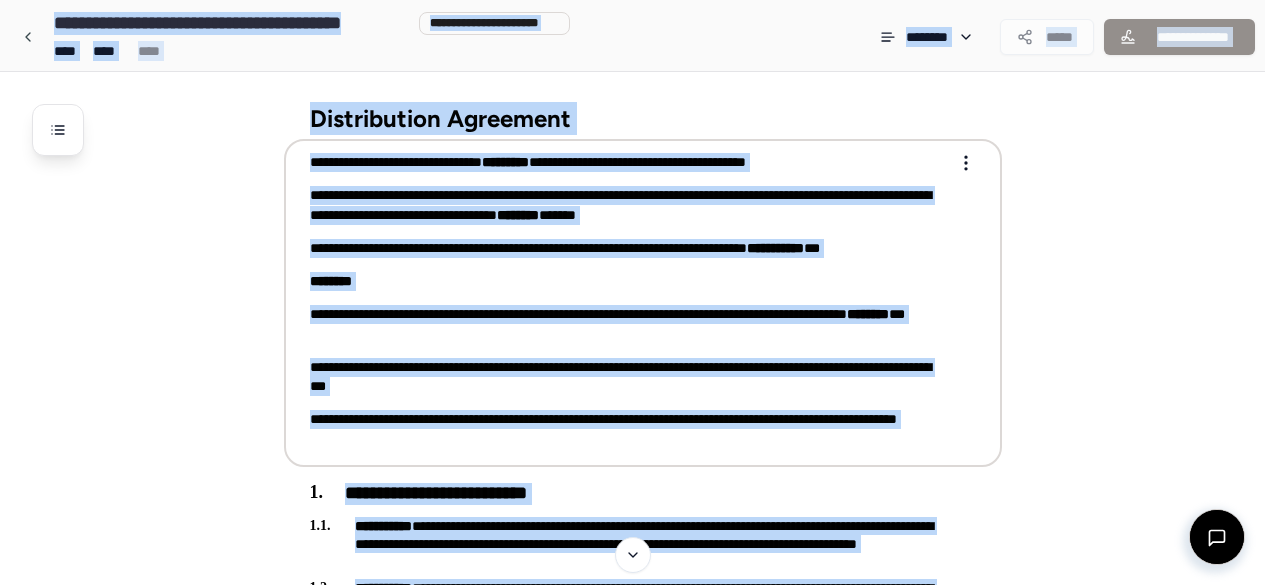 copy on "**********" 